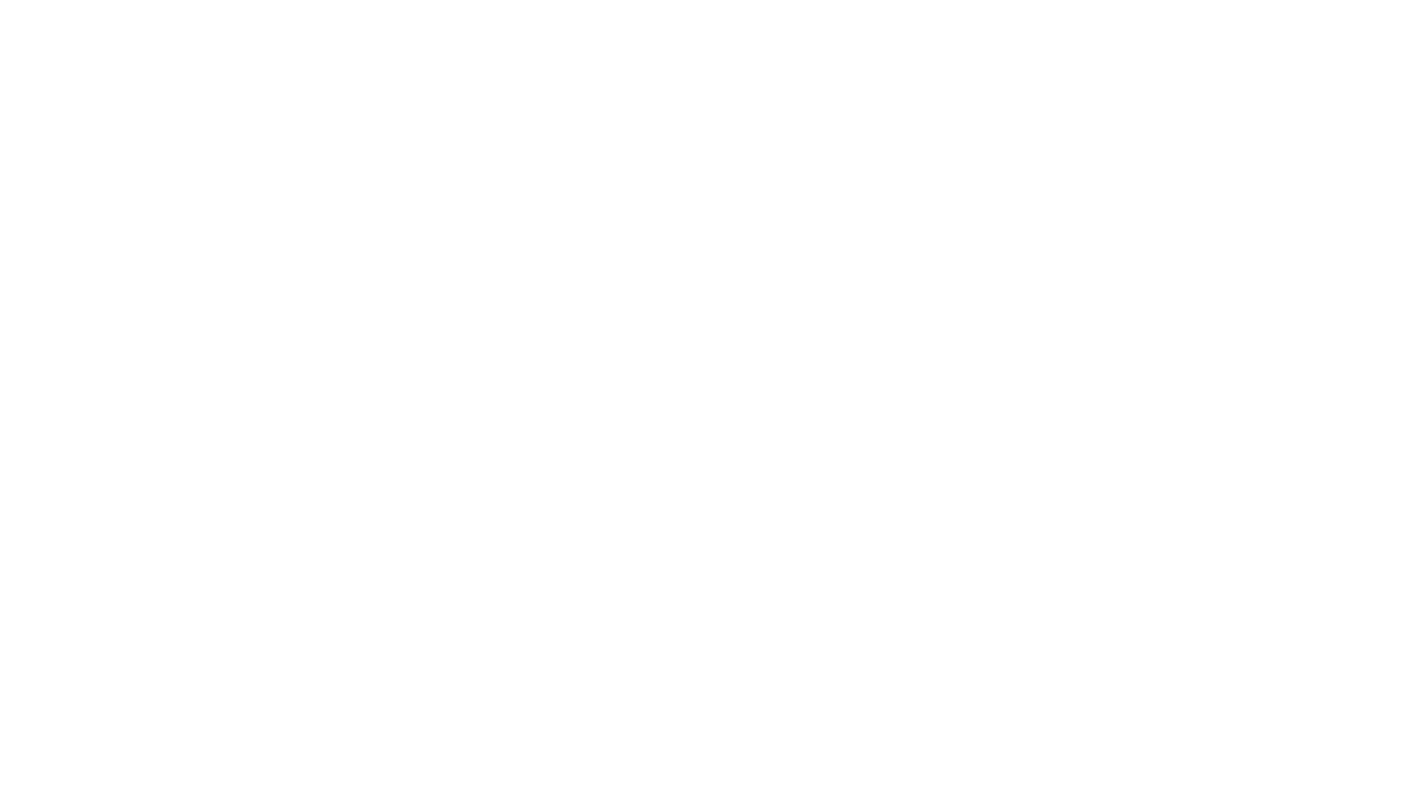 scroll, scrollTop: 3422, scrollLeft: 0, axis: vertical 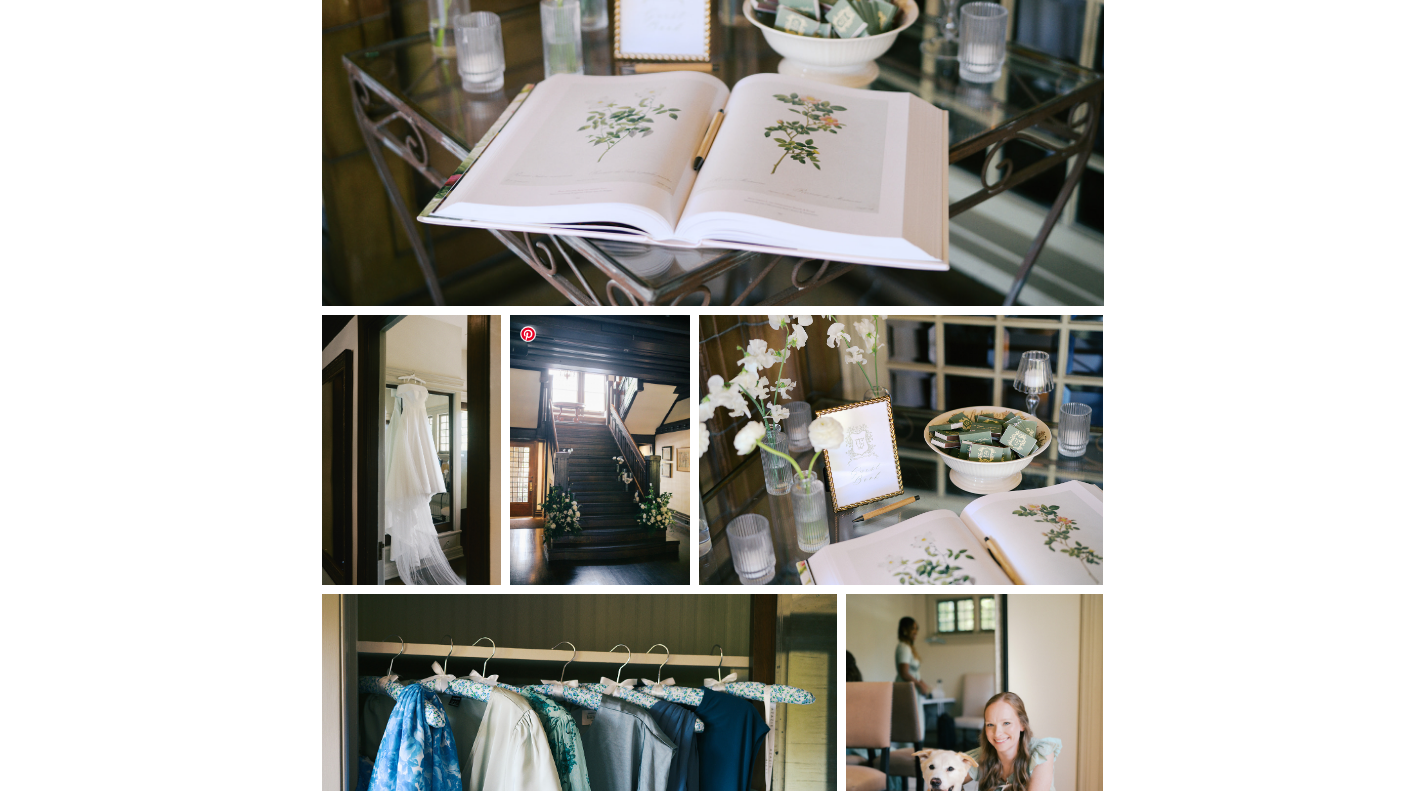 click at bounding box center (600, 450) 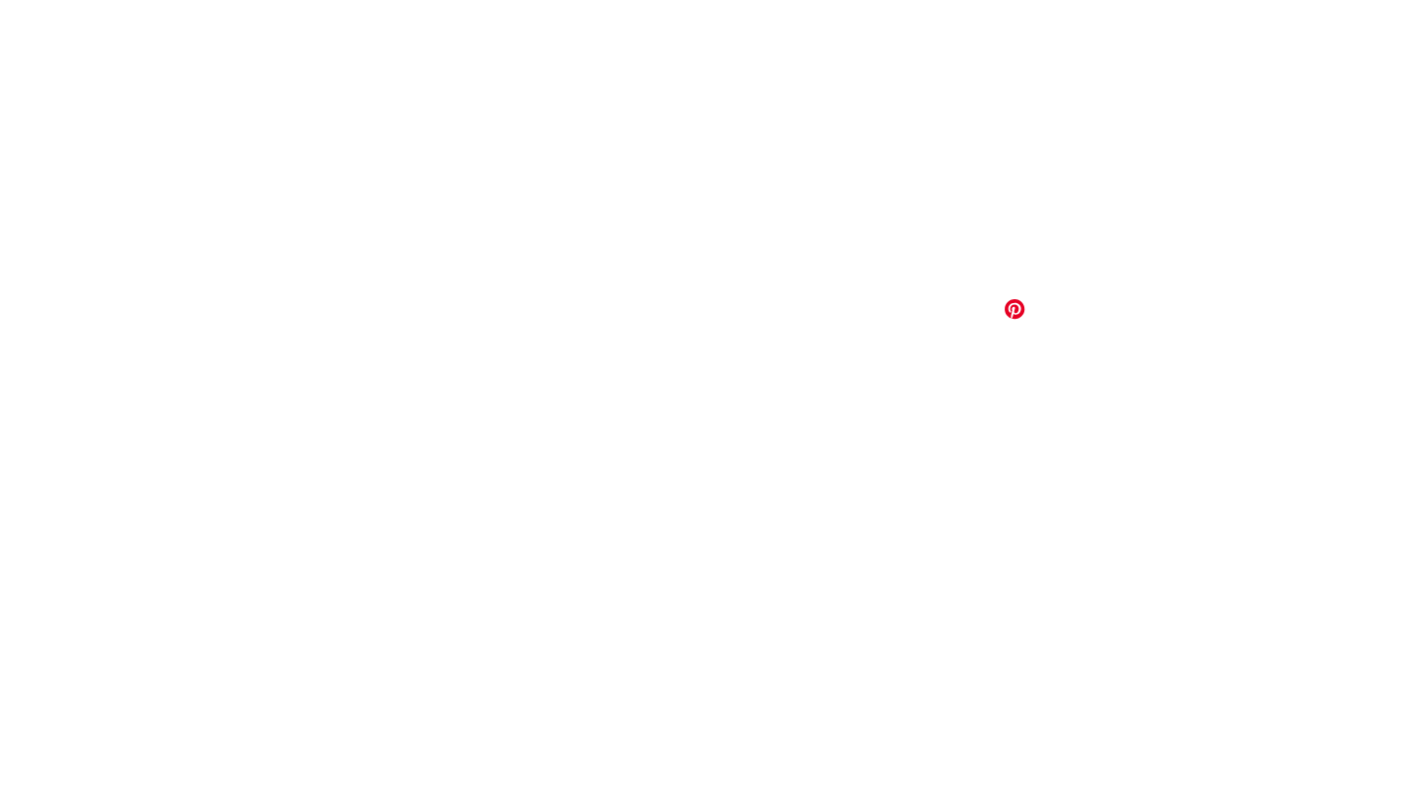 scroll, scrollTop: 39850, scrollLeft: 0, axis: vertical 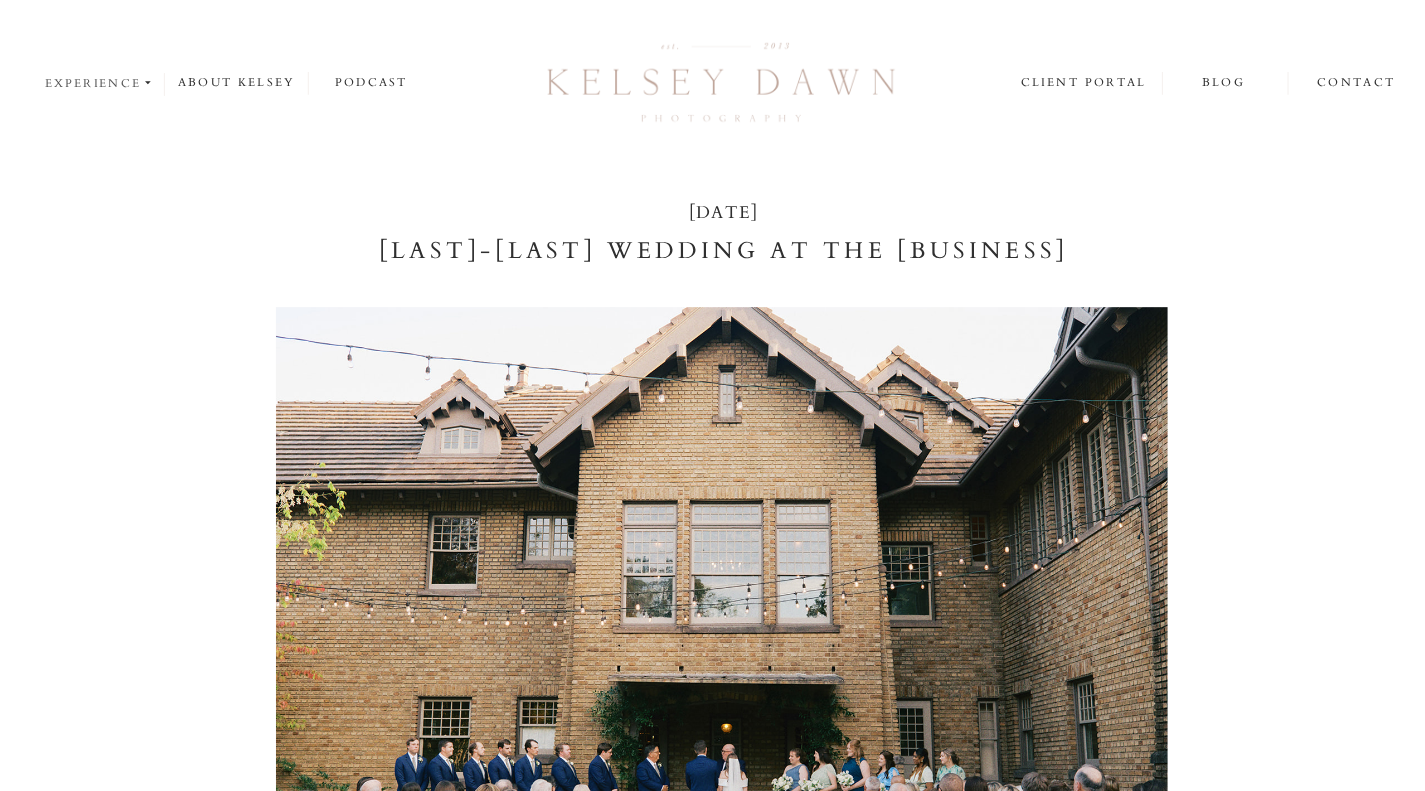 click on "experience" at bounding box center (168, 73) 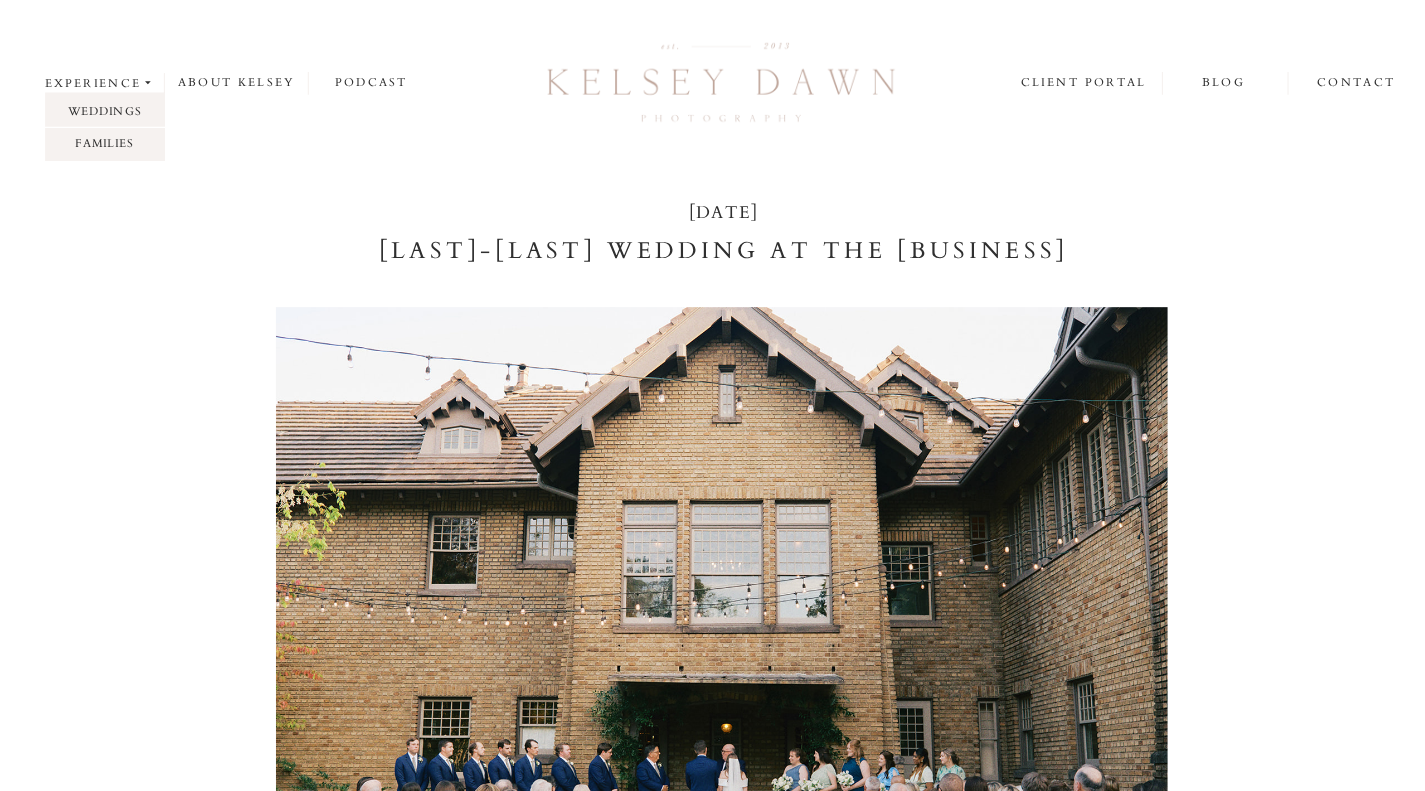 click on "weddings" at bounding box center (172, 97) 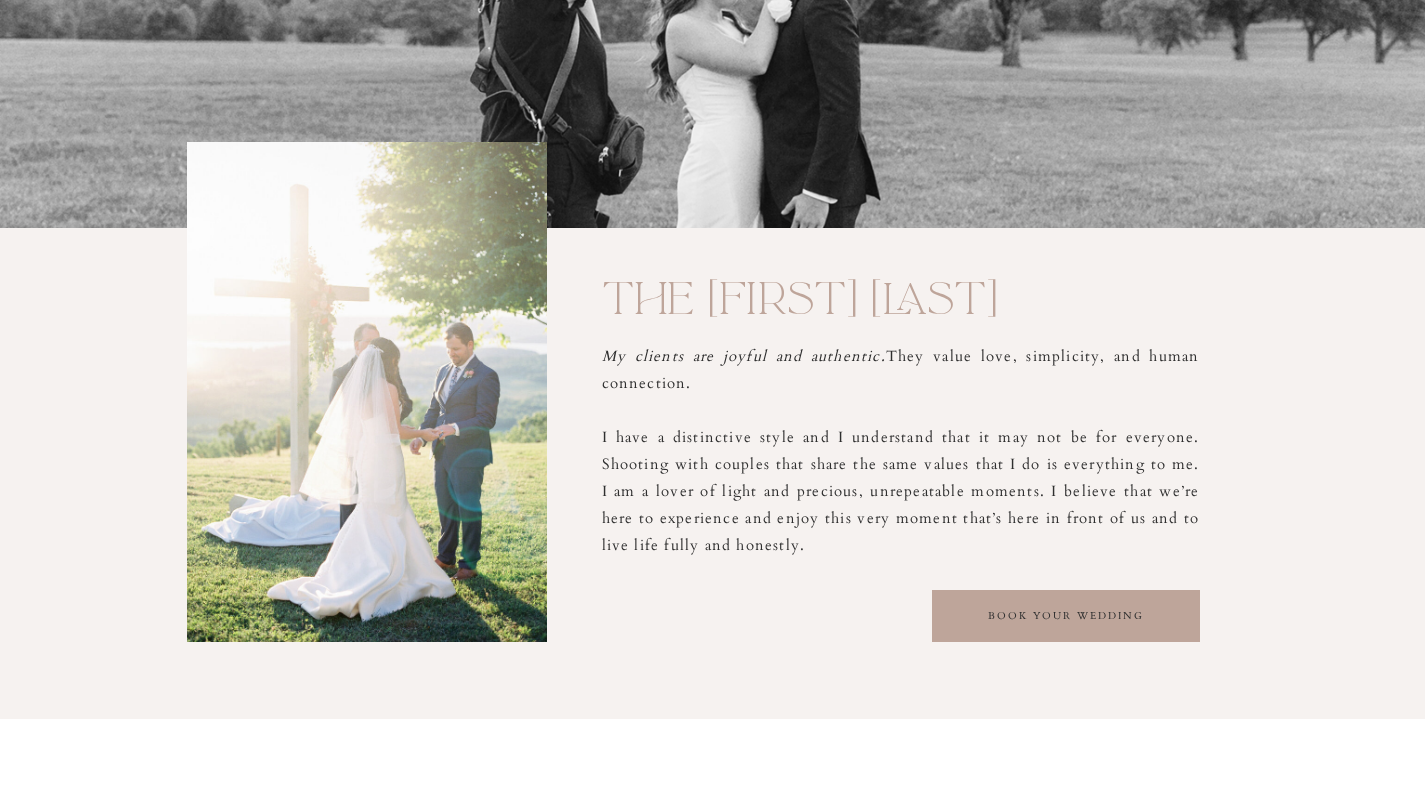 scroll, scrollTop: 2137, scrollLeft: 0, axis: vertical 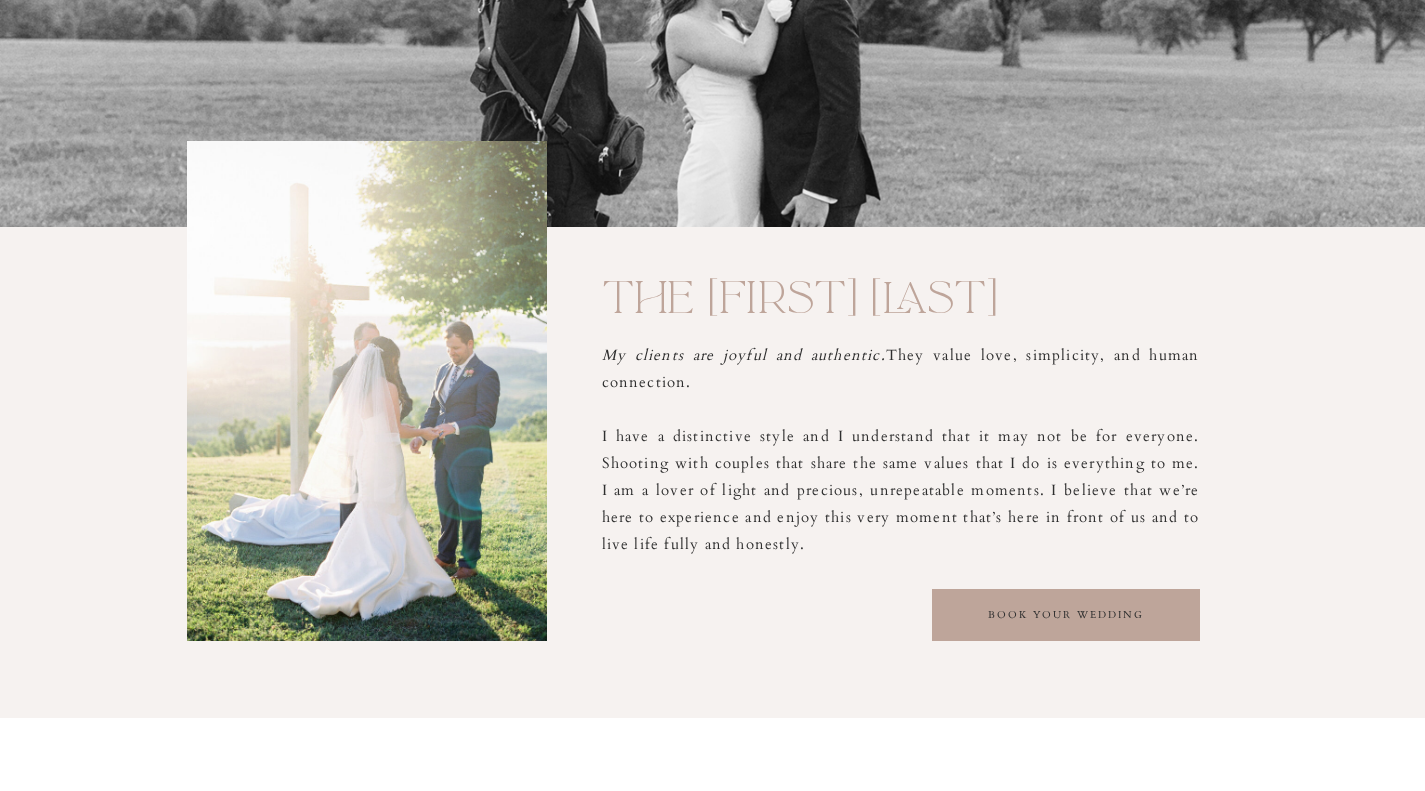 click at bounding box center [1066, 615] 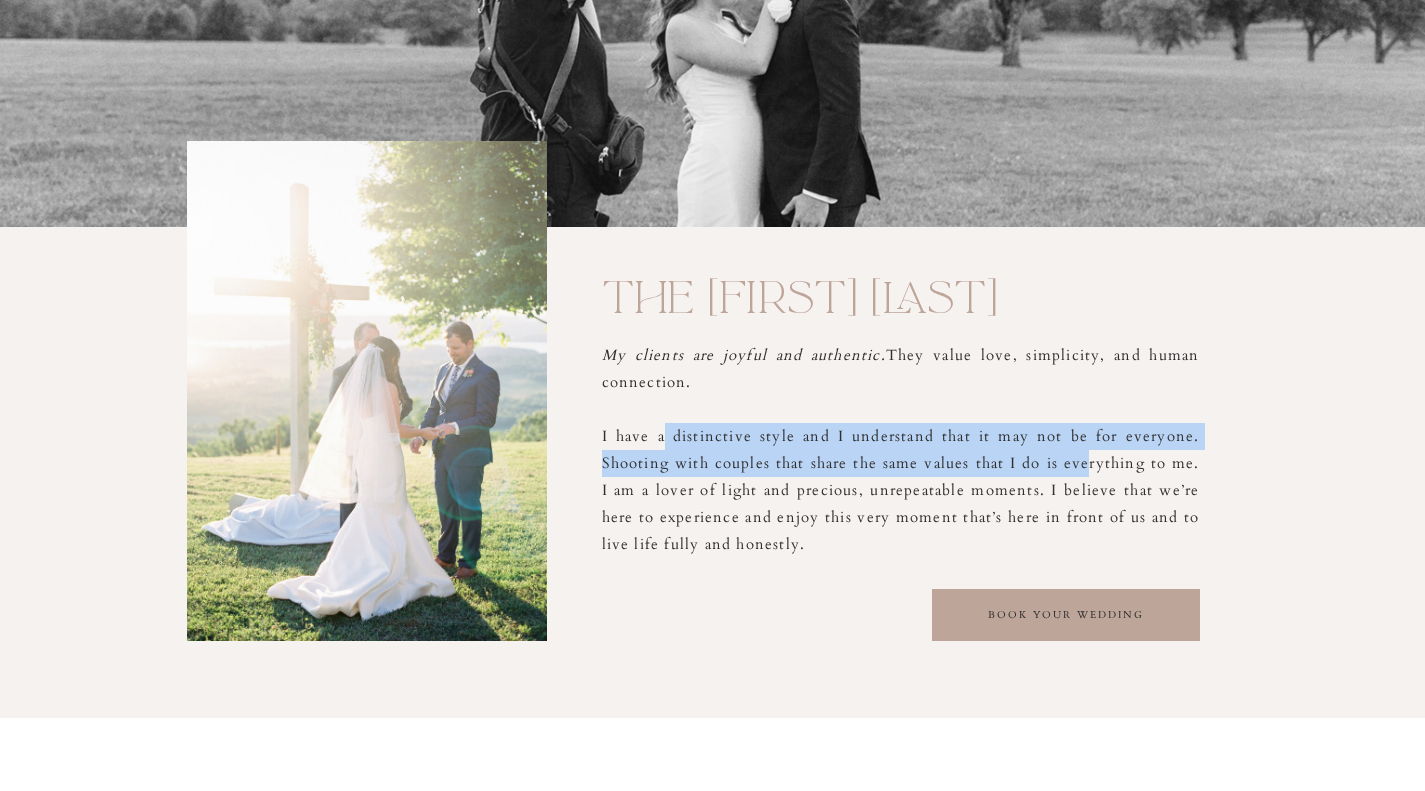 drag, startPoint x: 668, startPoint y: 435, endPoint x: 1090, endPoint y: 464, distance: 422.99527 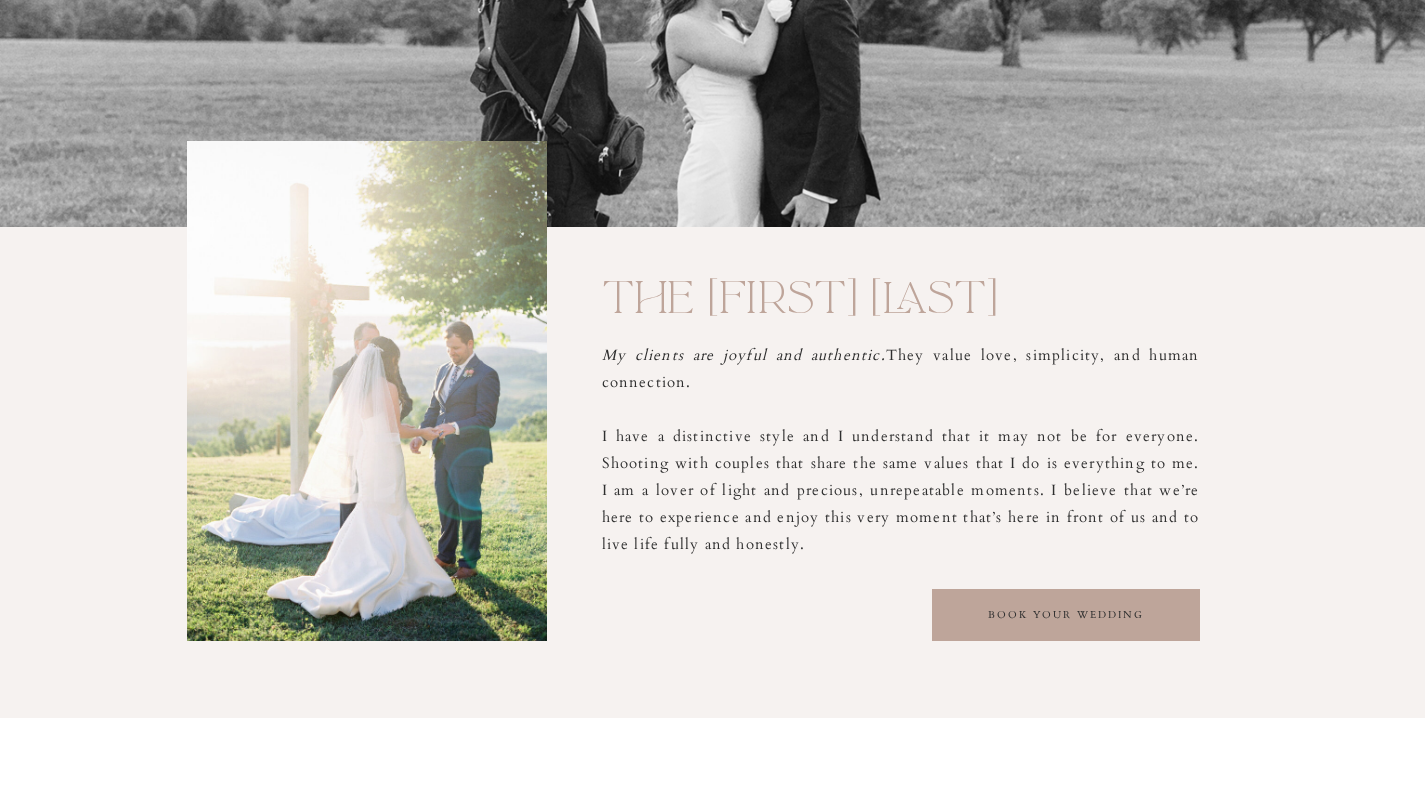 click on "about kelsey experience weddings families blog contact Documenting connection, romance, & authenticity. podcast client portal weddings families kelsey dawn romance storyteller Wedding Photography My promise to you is a reliable presence, a creative soul, and photos that are artfully original. the kelsey dawn client My clients are joyful and authentic.  They value love, simplicity, and human connection. I have a distinctive style and I understand that it may not be for everyone. Shooting with couples that share the same values that I do is everything to me. I am a lover of light and precious, unrepeatable moments. I believe that we’re here to experience and enjoy this very moment that’s here in front of us and to live life fully and honestly. book your wedding The kelsey dawn wedding experience A step-by-step guide to working with us during your sweetest era. I. get in touch You're inspired by what you see?  Reach out to us 2. let's chat 3. celebrate! 4. engagement session 5. make a plan 6. get married!!!" at bounding box center (712, 3838) 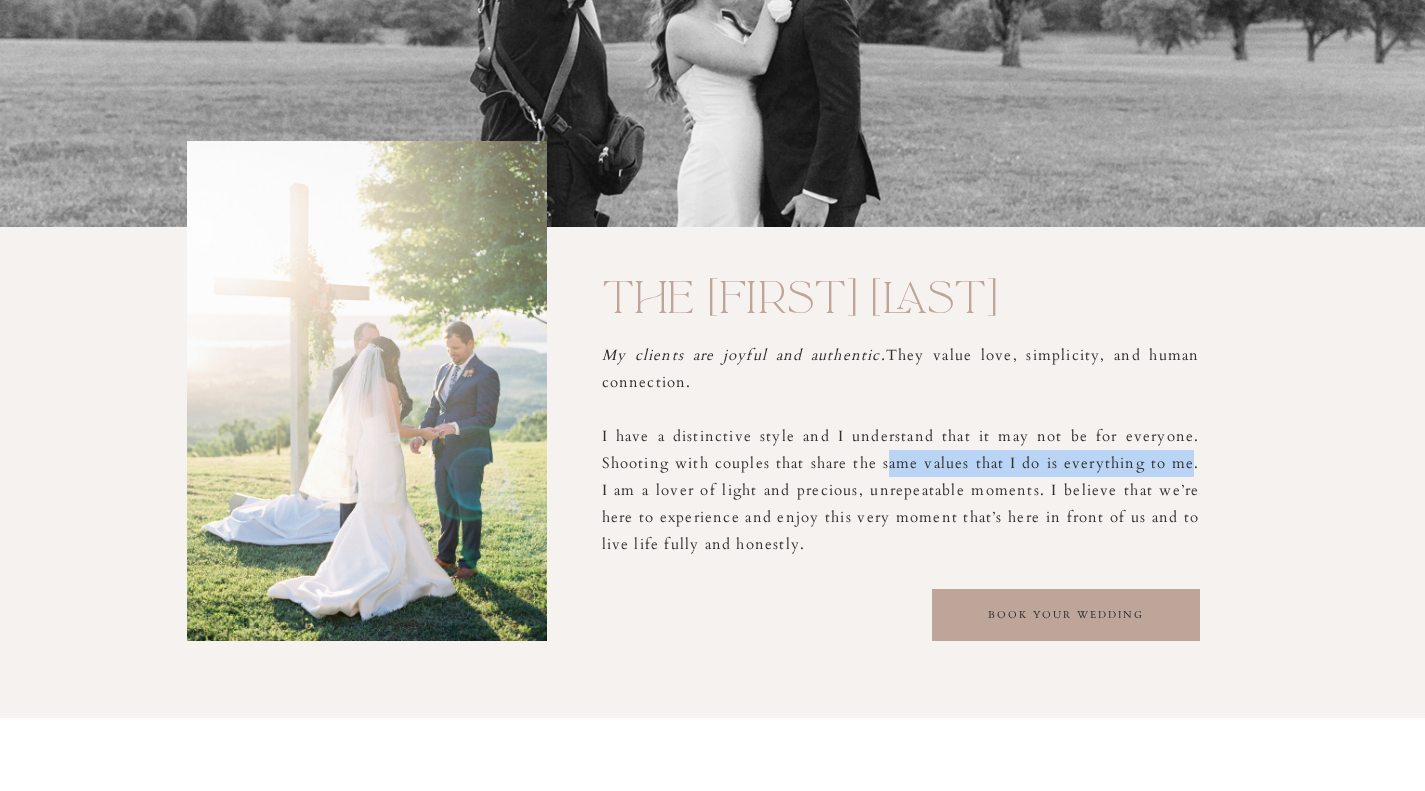 drag, startPoint x: 887, startPoint y: 465, endPoint x: 1194, endPoint y: 470, distance: 307.0407 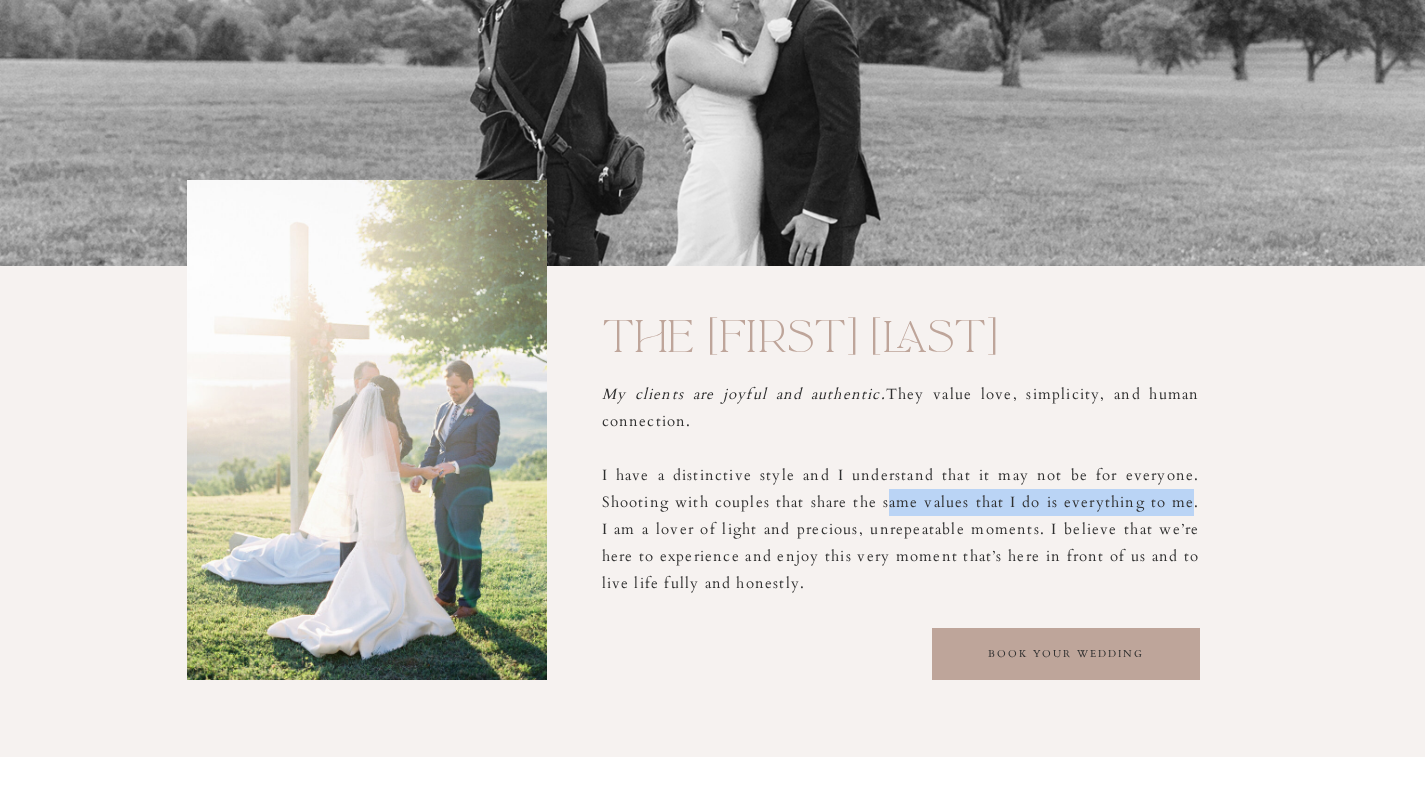 scroll, scrollTop: 2097, scrollLeft: 0, axis: vertical 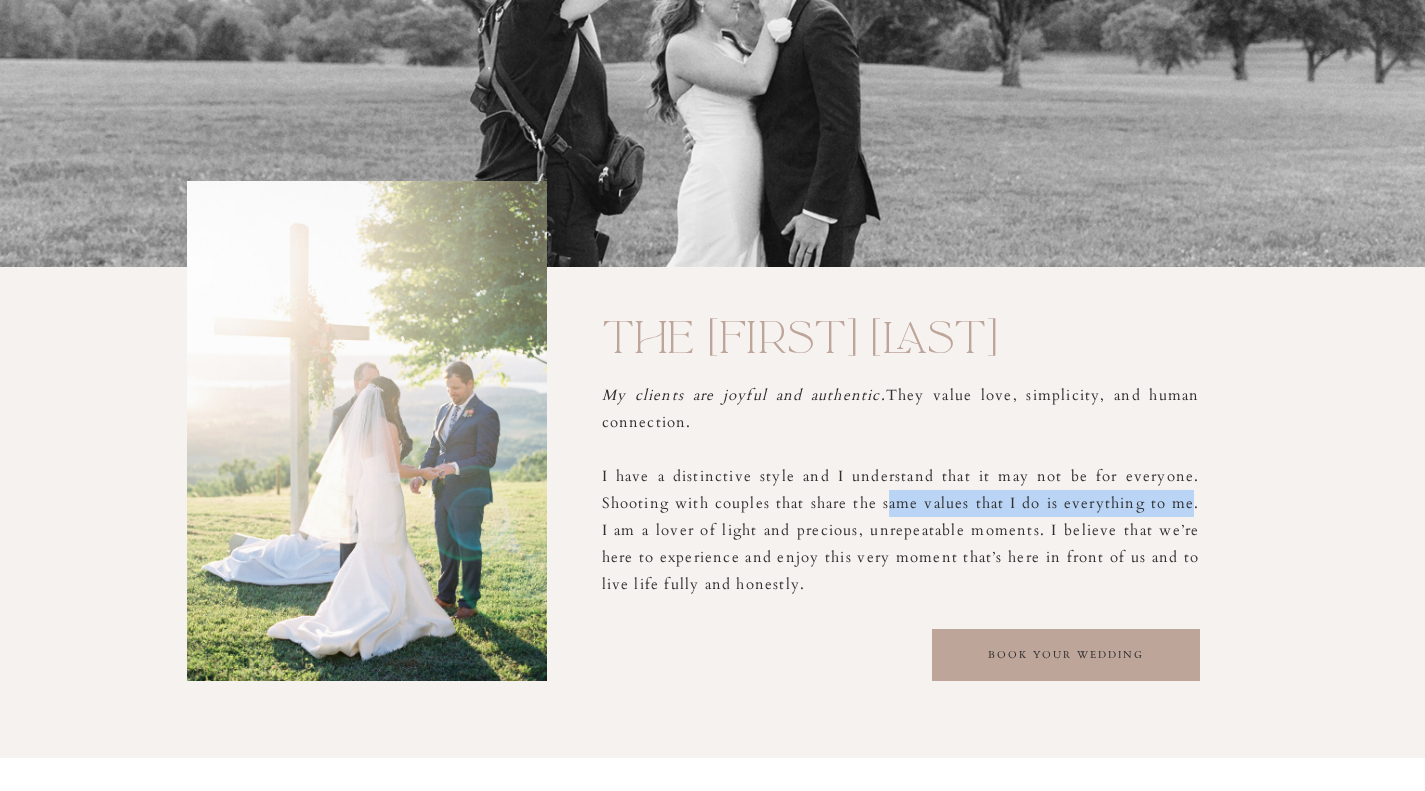 click on "book your wedding" at bounding box center [1066, 655] 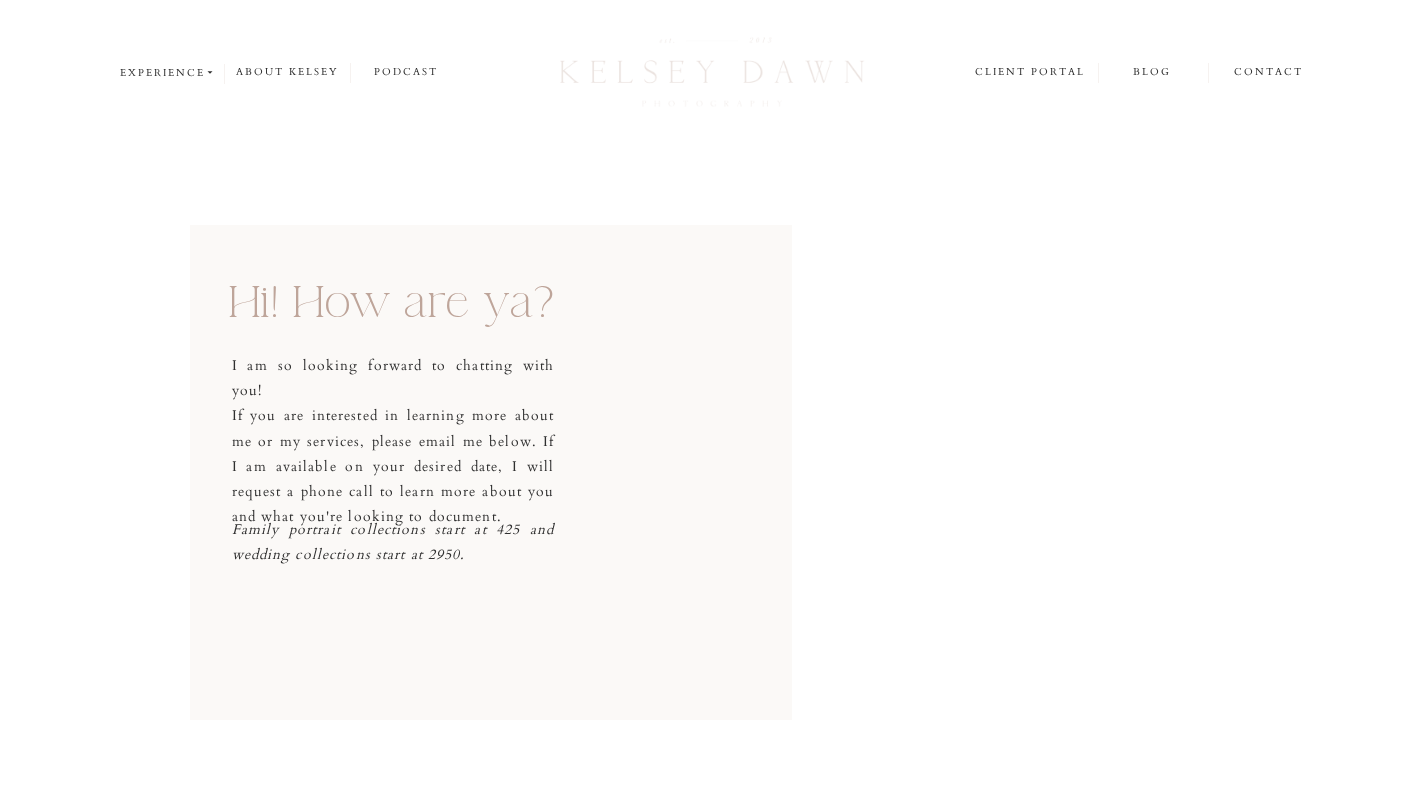 scroll, scrollTop: 0, scrollLeft: 0, axis: both 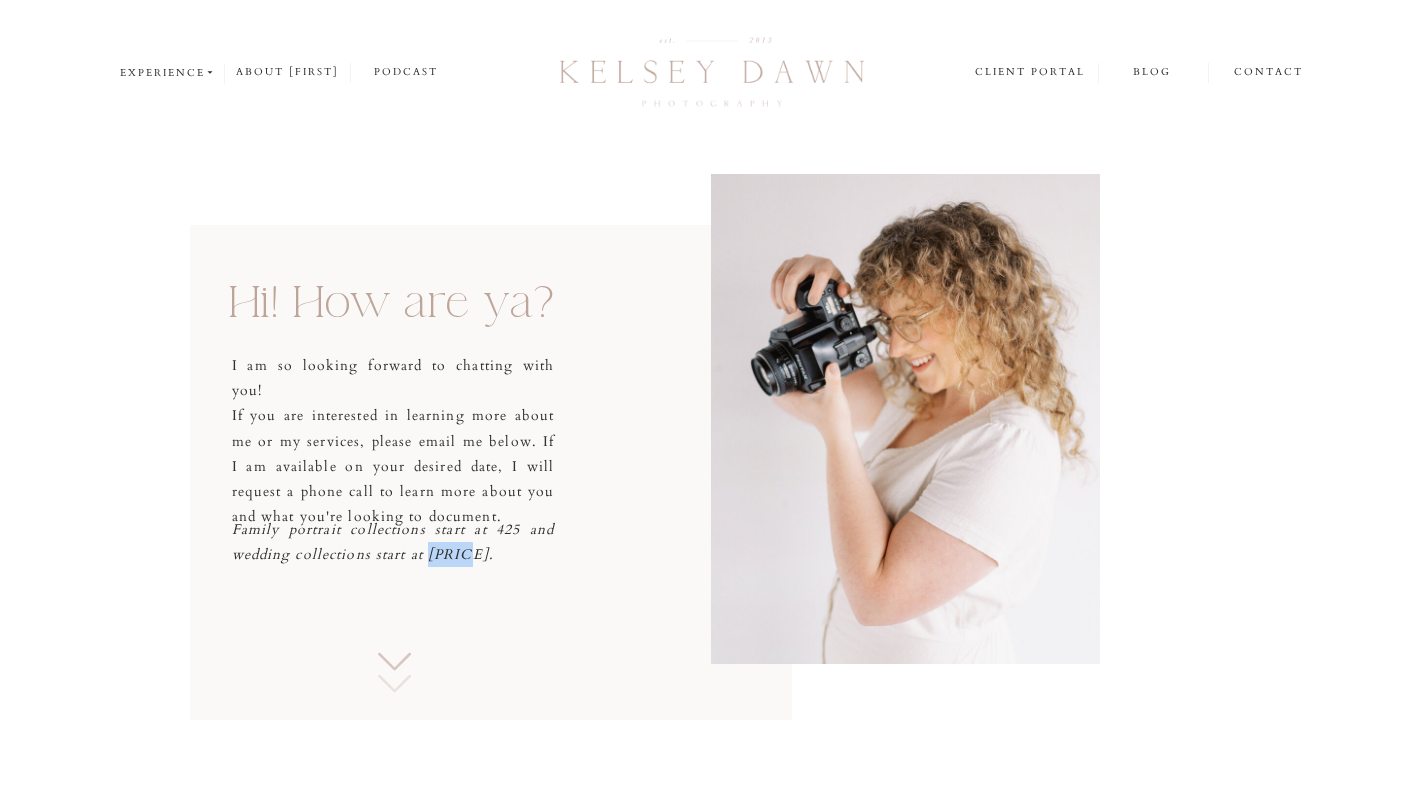 drag, startPoint x: 431, startPoint y: 556, endPoint x: 478, endPoint y: 559, distance: 47.095646 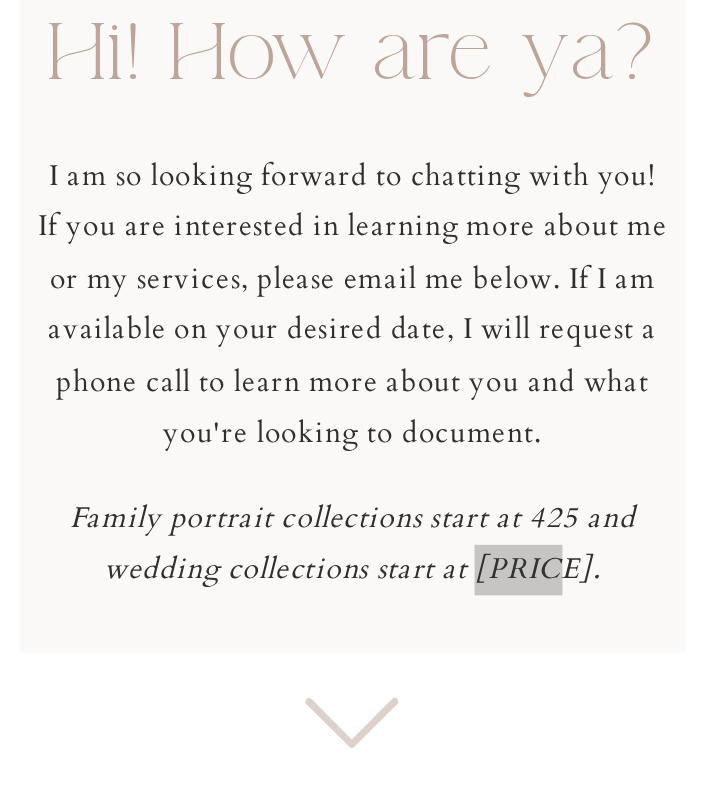 scroll, scrollTop: 704, scrollLeft: 0, axis: vertical 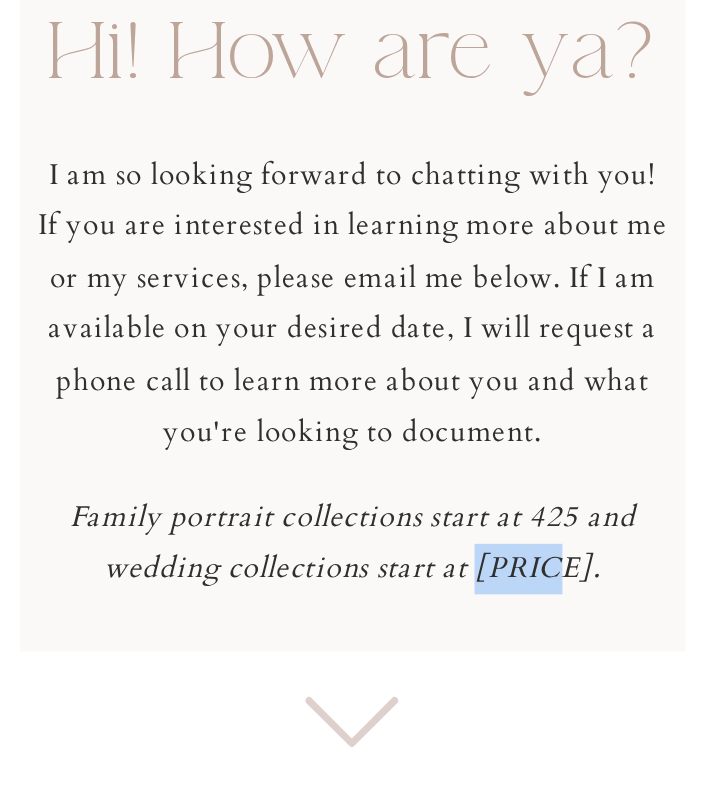 click on "Family portrait collections start at 425 and wedding collections start at 2950." at bounding box center [353, 543] 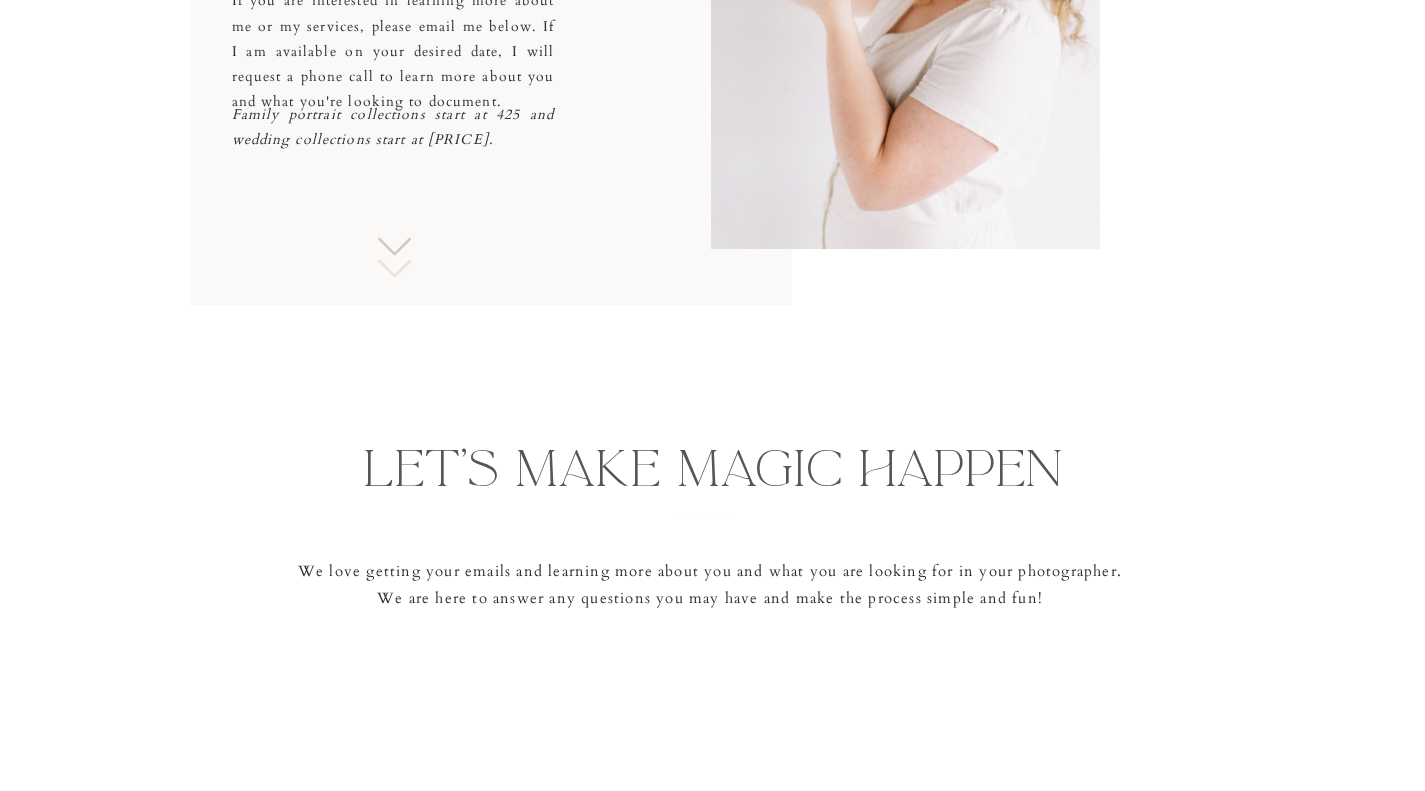 scroll, scrollTop: 0, scrollLeft: 0, axis: both 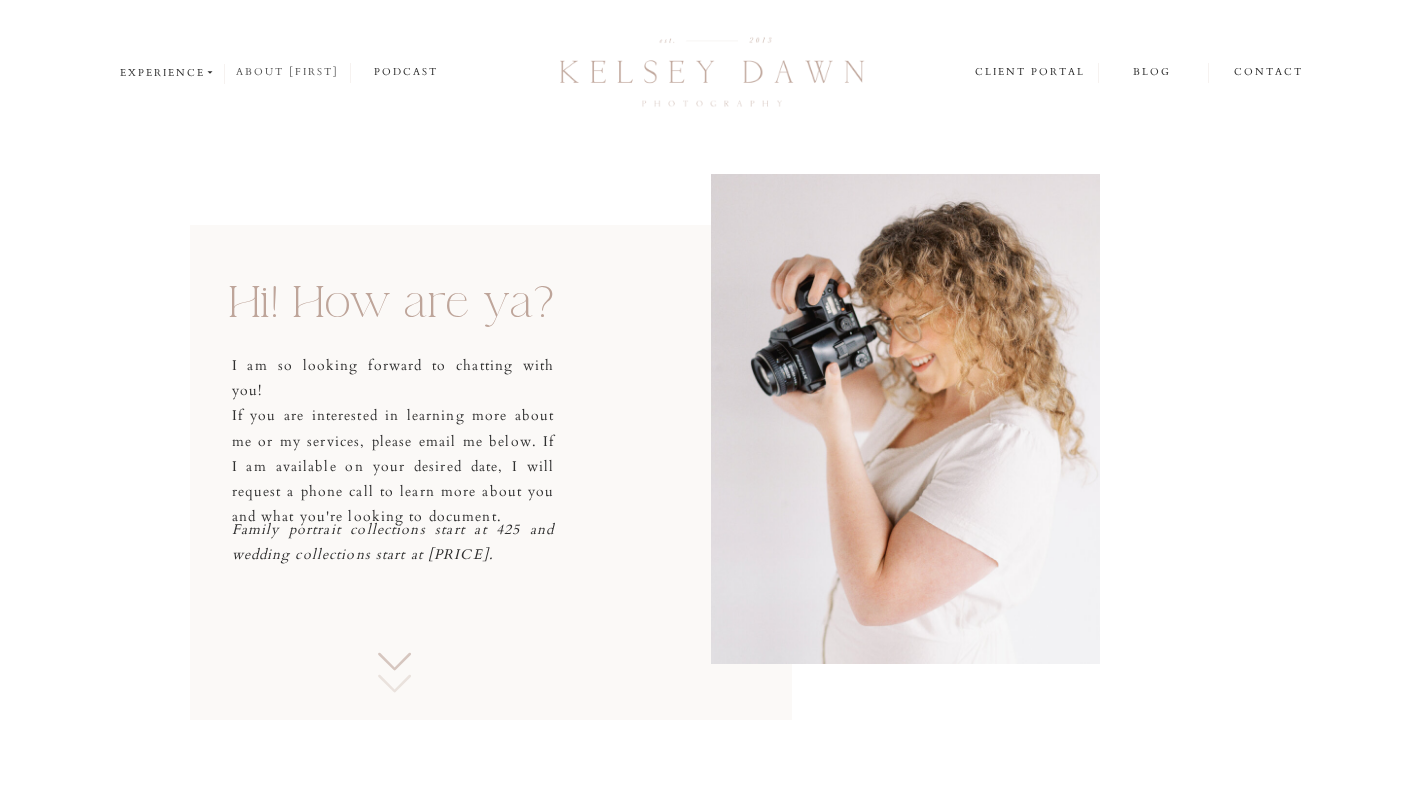 click on "about kelsey" at bounding box center (287, 72) 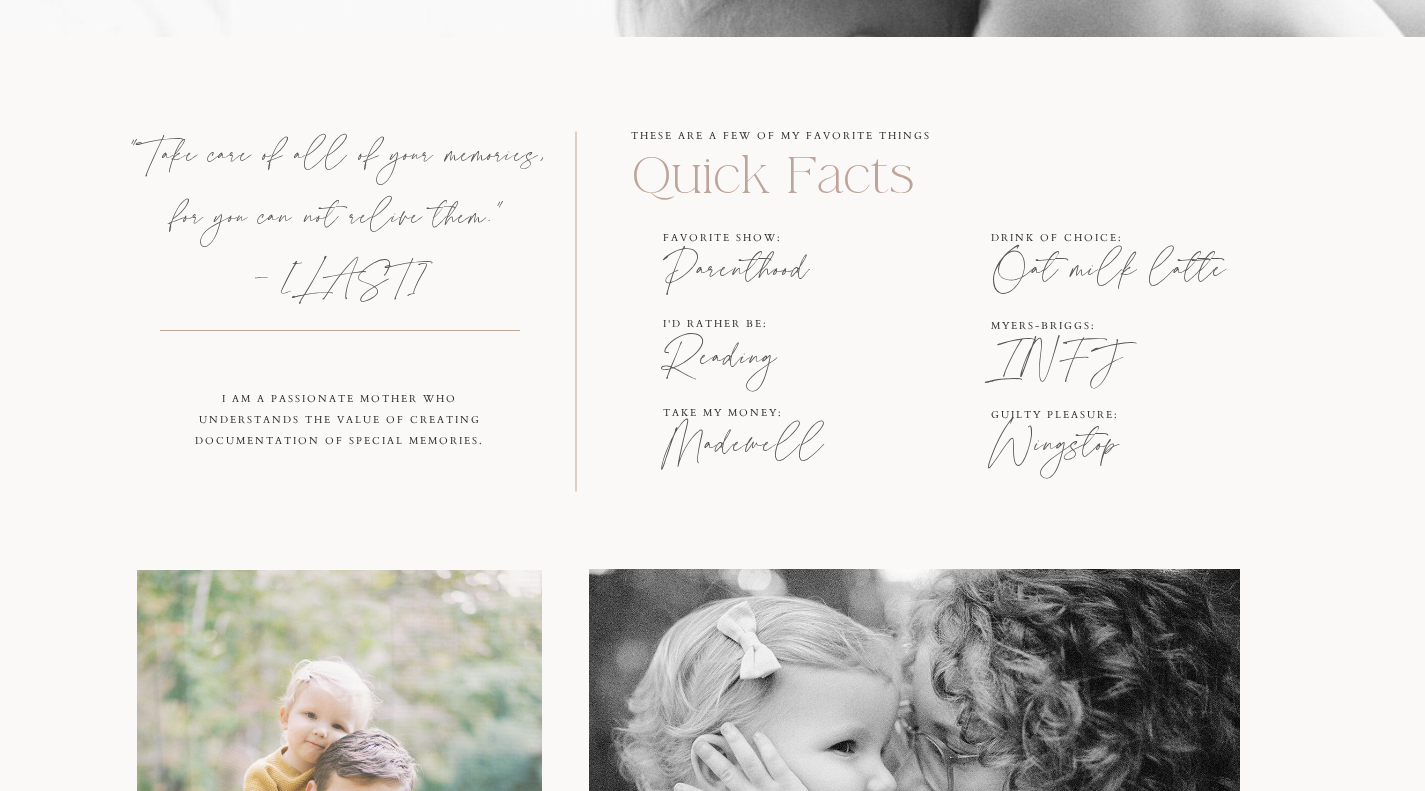 scroll, scrollTop: 2263, scrollLeft: 0, axis: vertical 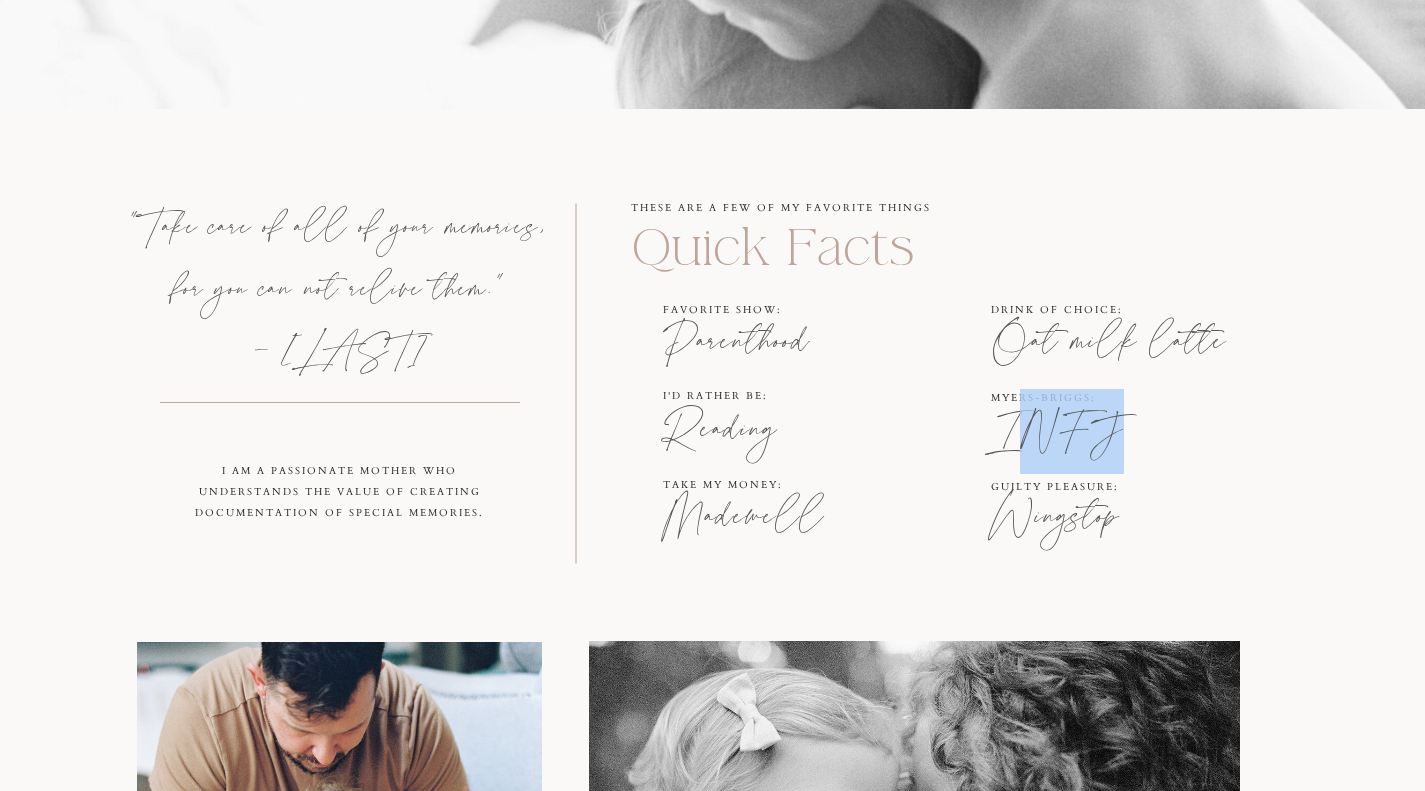 drag, startPoint x: 1010, startPoint y: 451, endPoint x: 1120, endPoint y: 448, distance: 110.0409 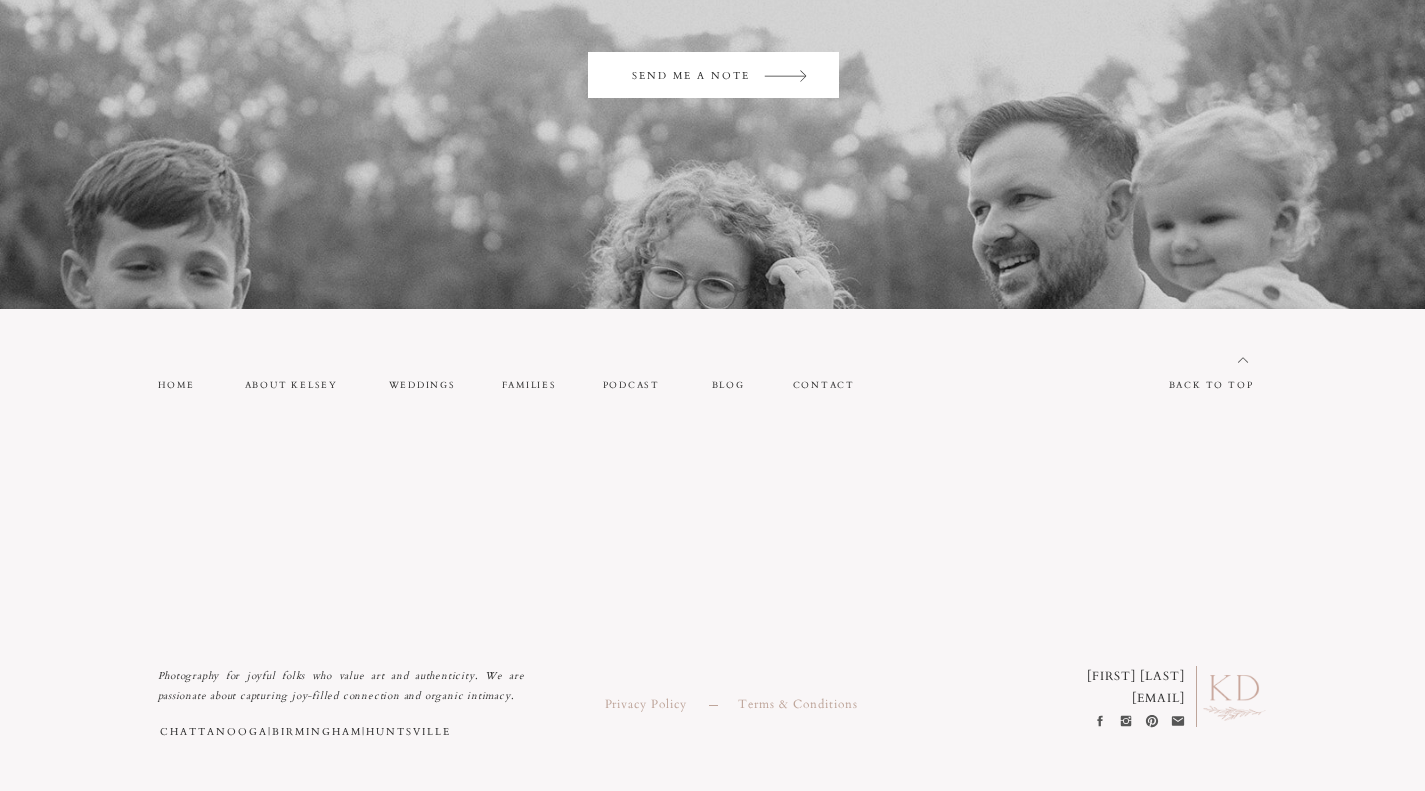 scroll, scrollTop: 4681, scrollLeft: 0, axis: vertical 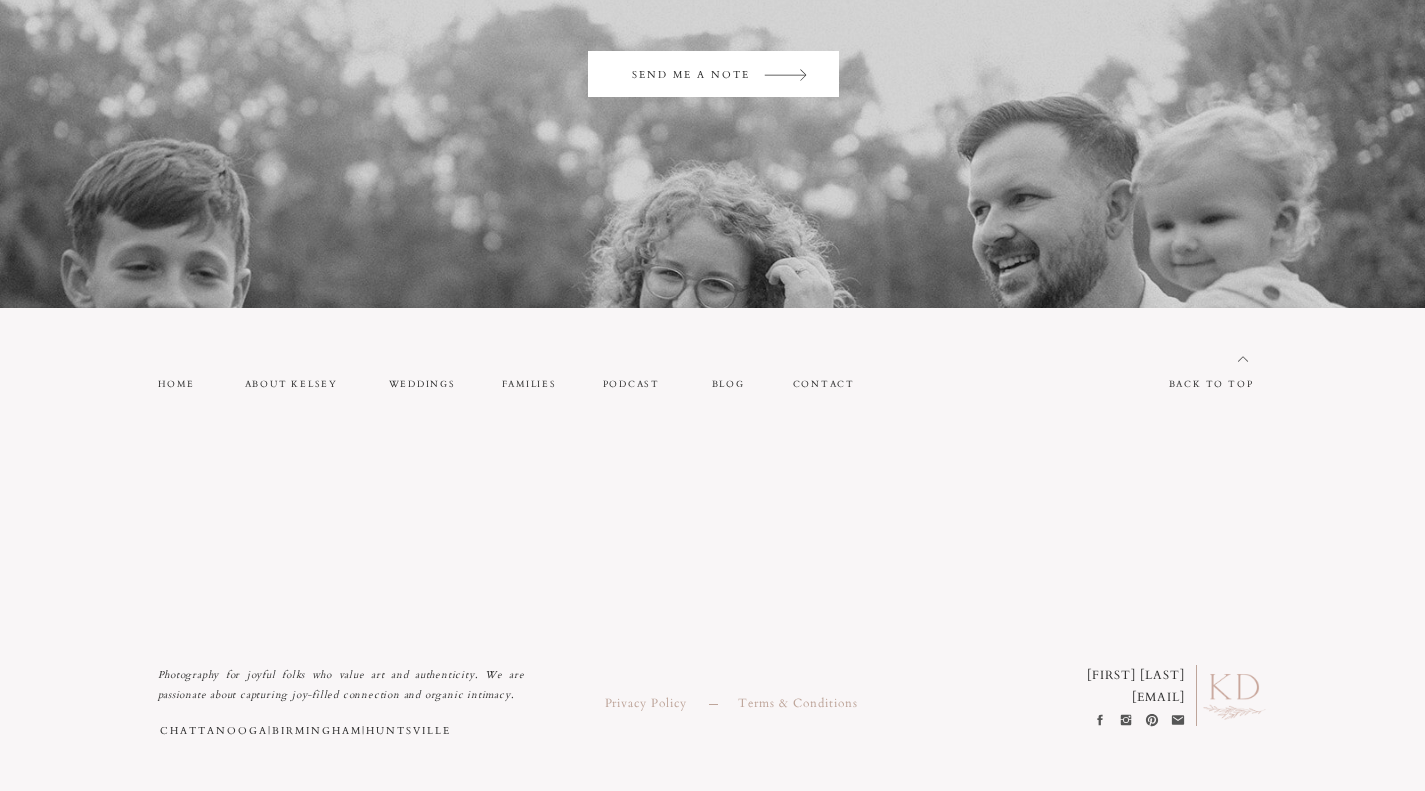 drag, startPoint x: 999, startPoint y: 697, endPoint x: 1181, endPoint y: 699, distance: 182.01099 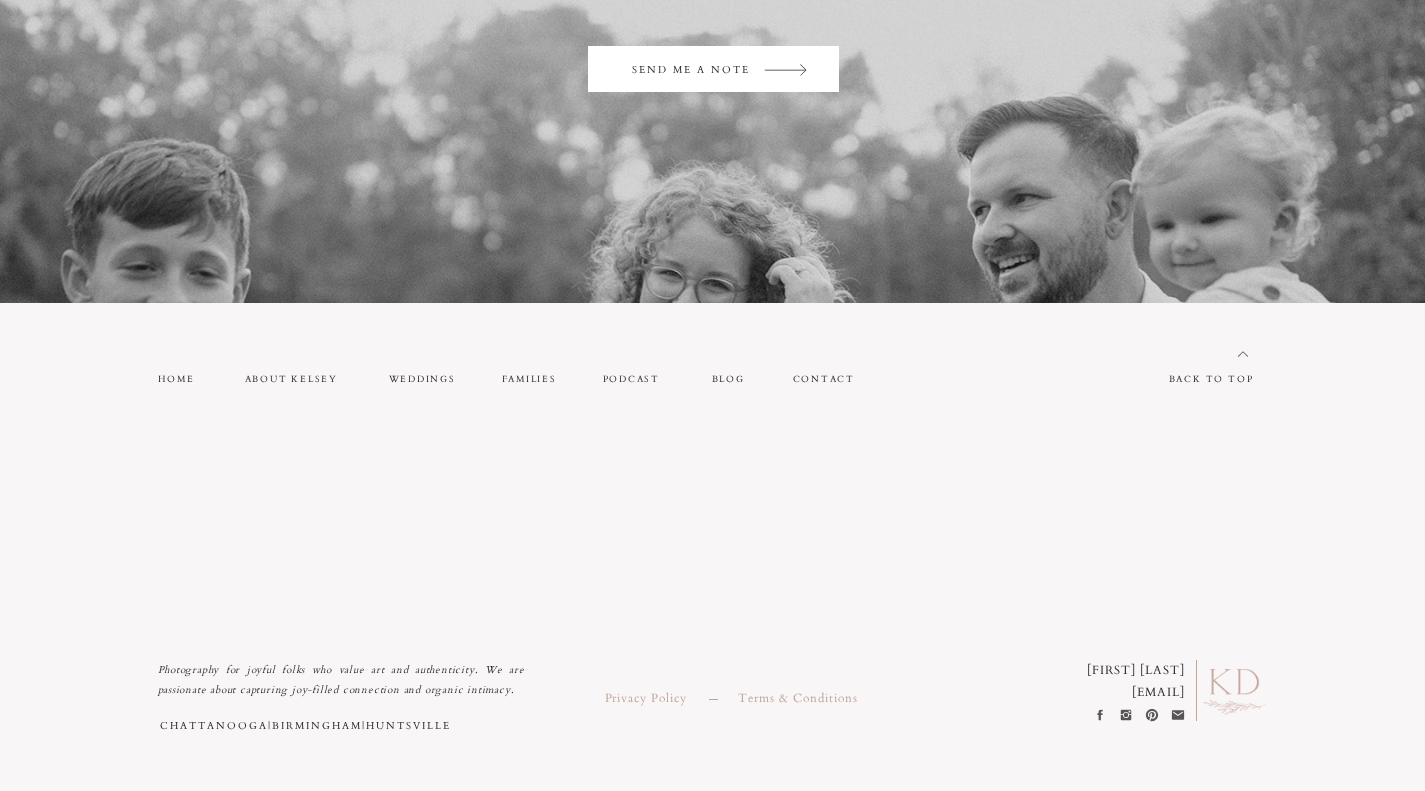 scroll, scrollTop: 4717, scrollLeft: 0, axis: vertical 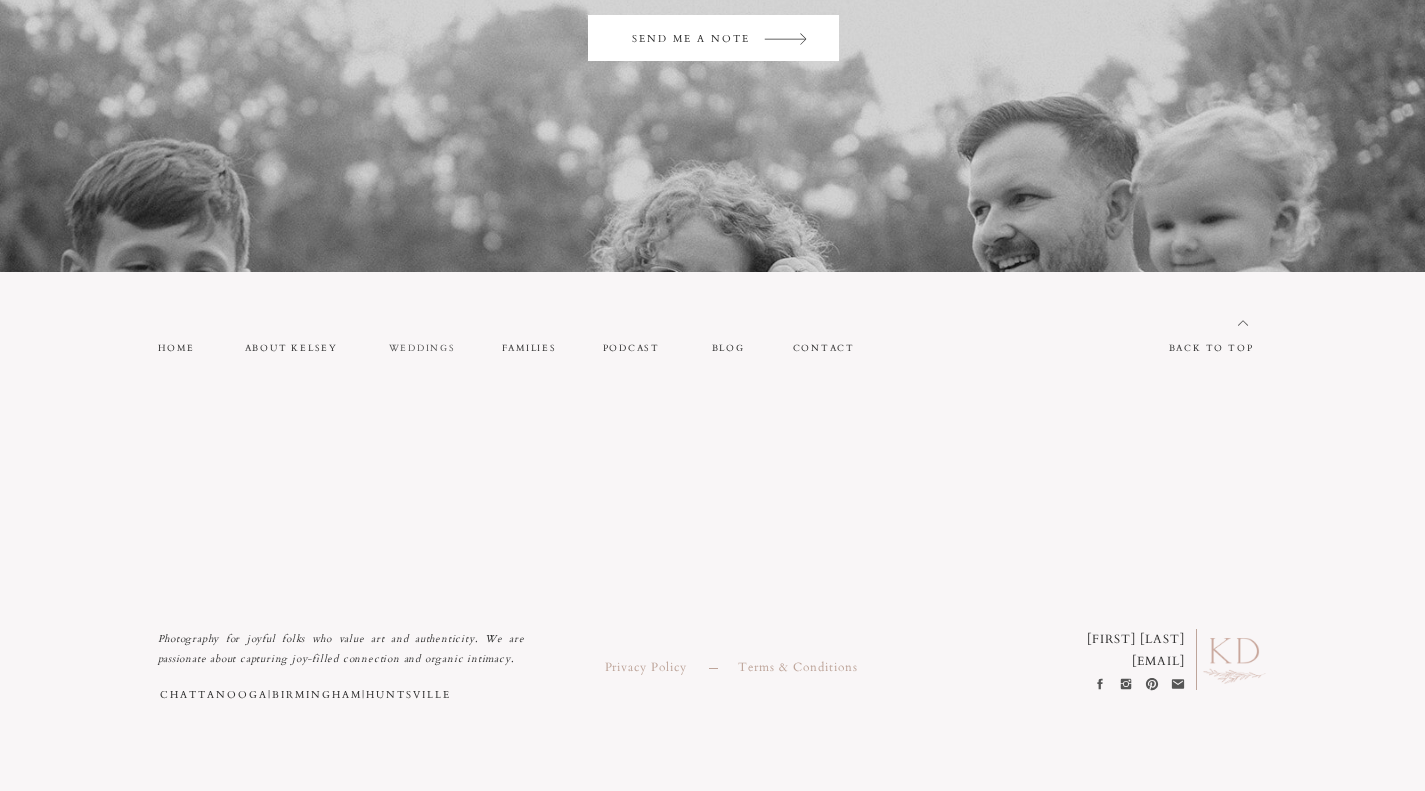 click on "weddings" at bounding box center (423, 348) 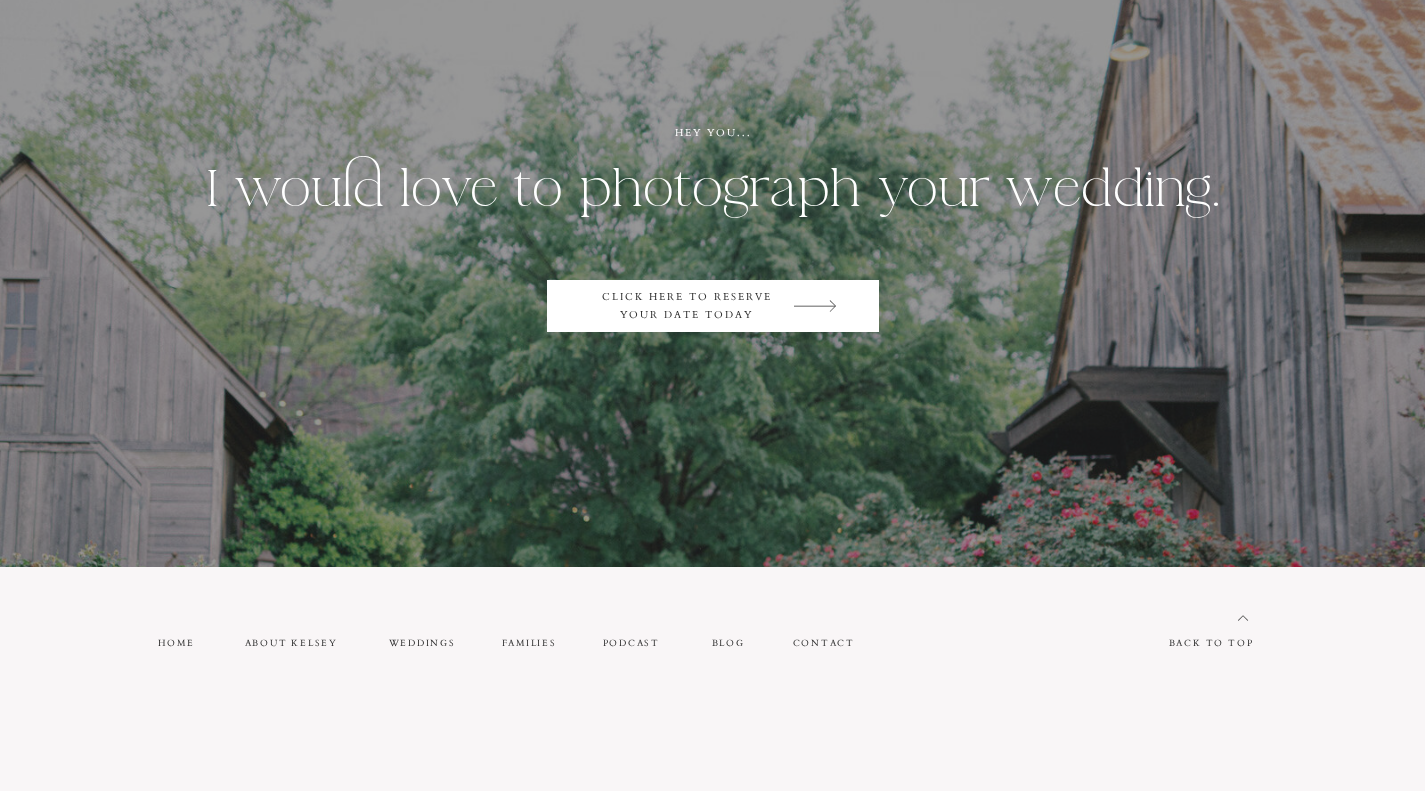 scroll, scrollTop: 10870, scrollLeft: 0, axis: vertical 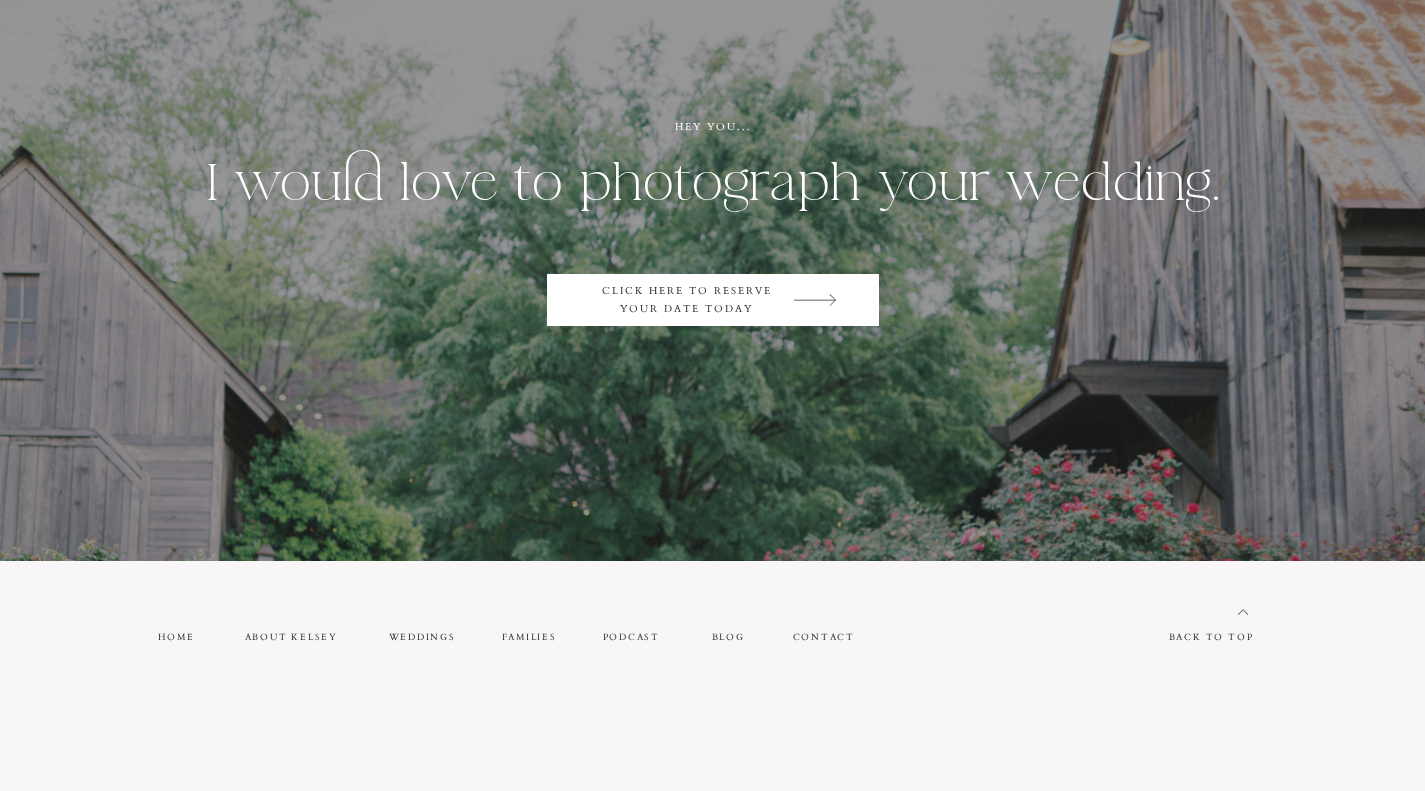 click on "click here to reserve your date today" at bounding box center (687, 300) 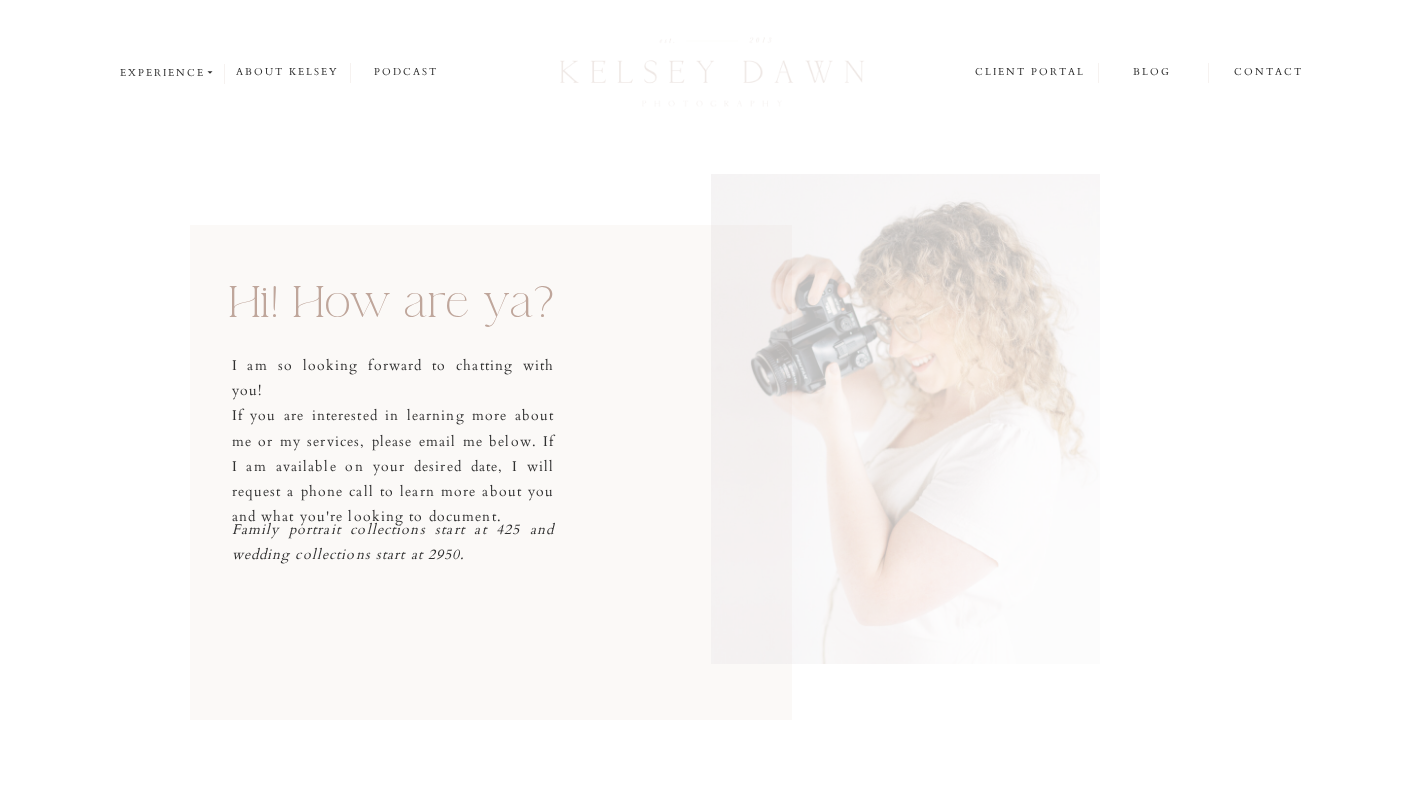 scroll, scrollTop: 0, scrollLeft: 0, axis: both 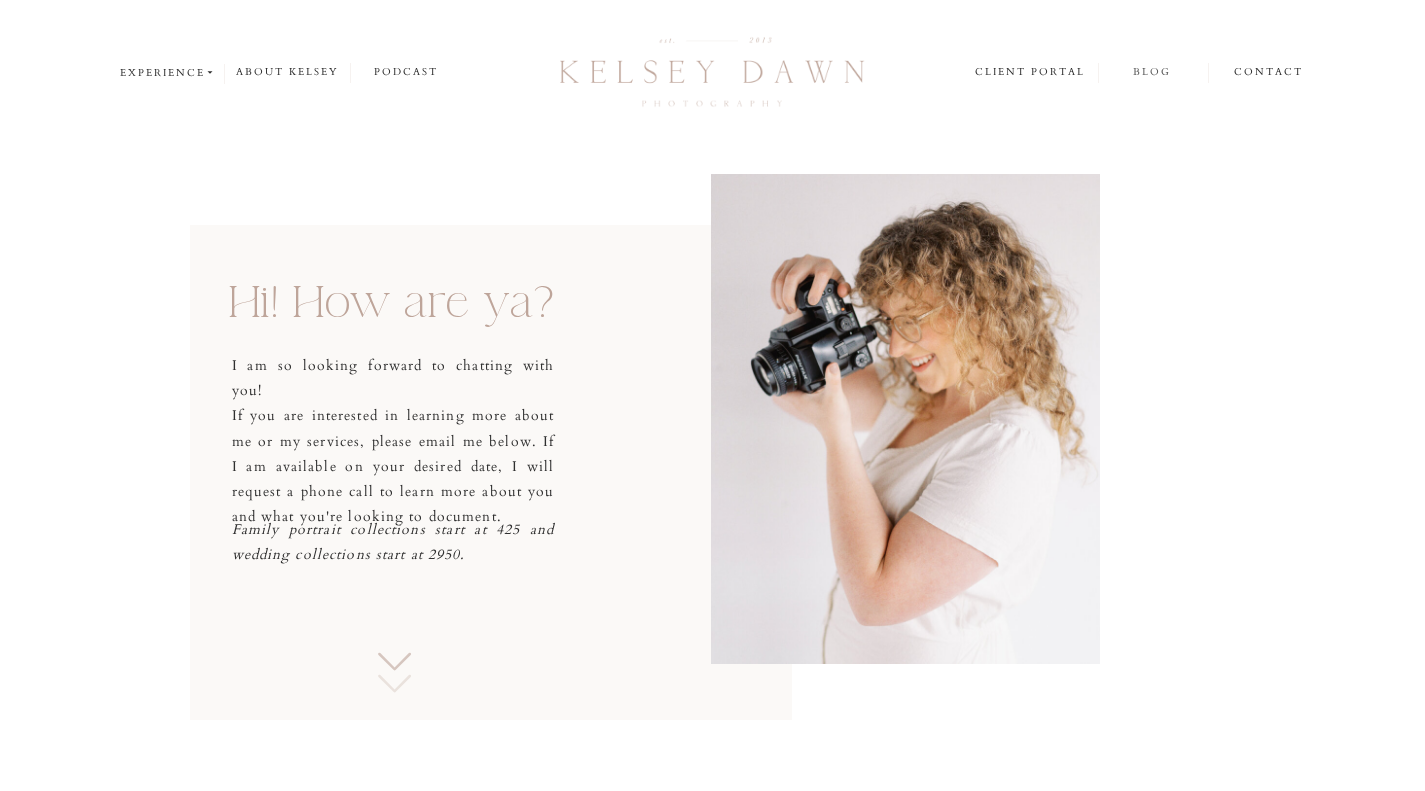 click on "blog" at bounding box center (1152, 72) 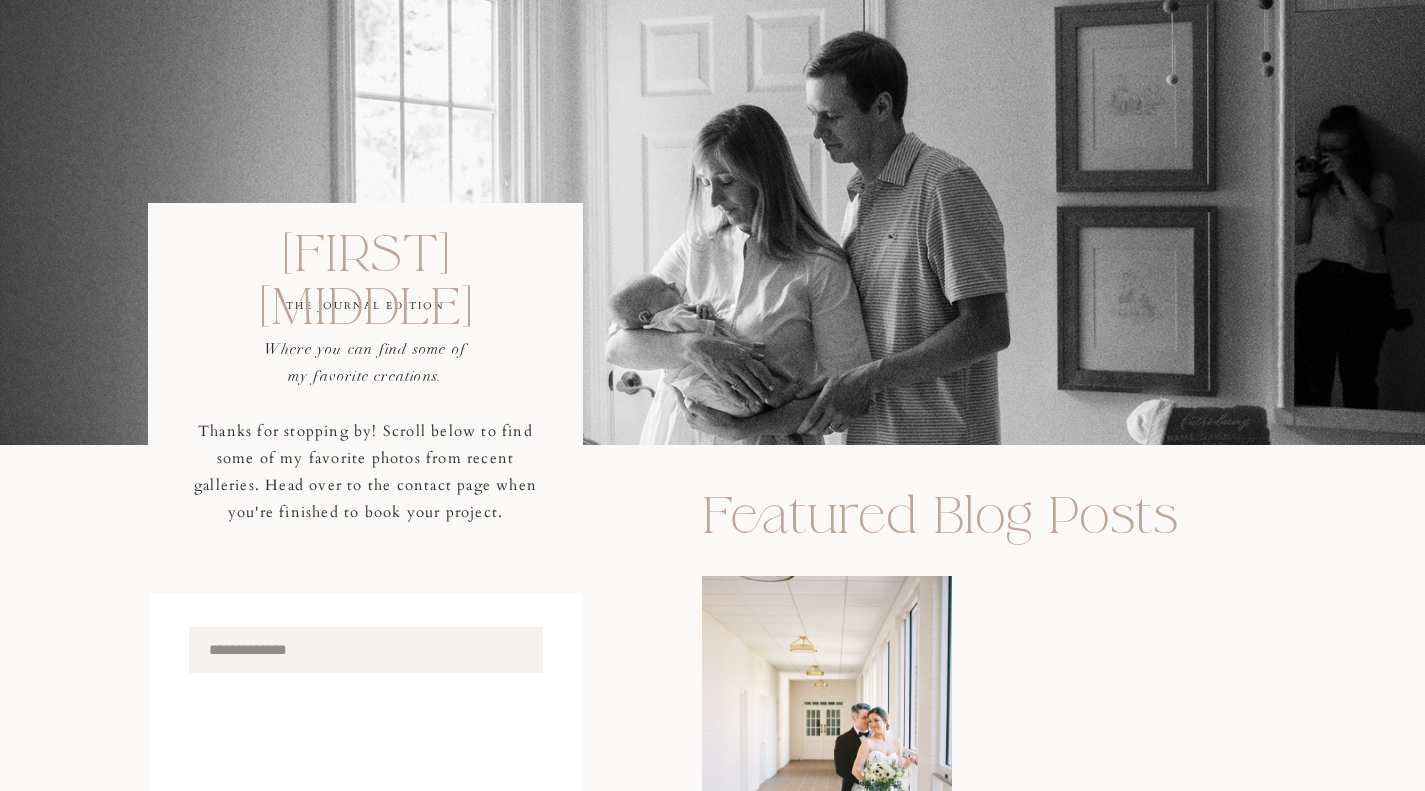 scroll, scrollTop: 185, scrollLeft: 0, axis: vertical 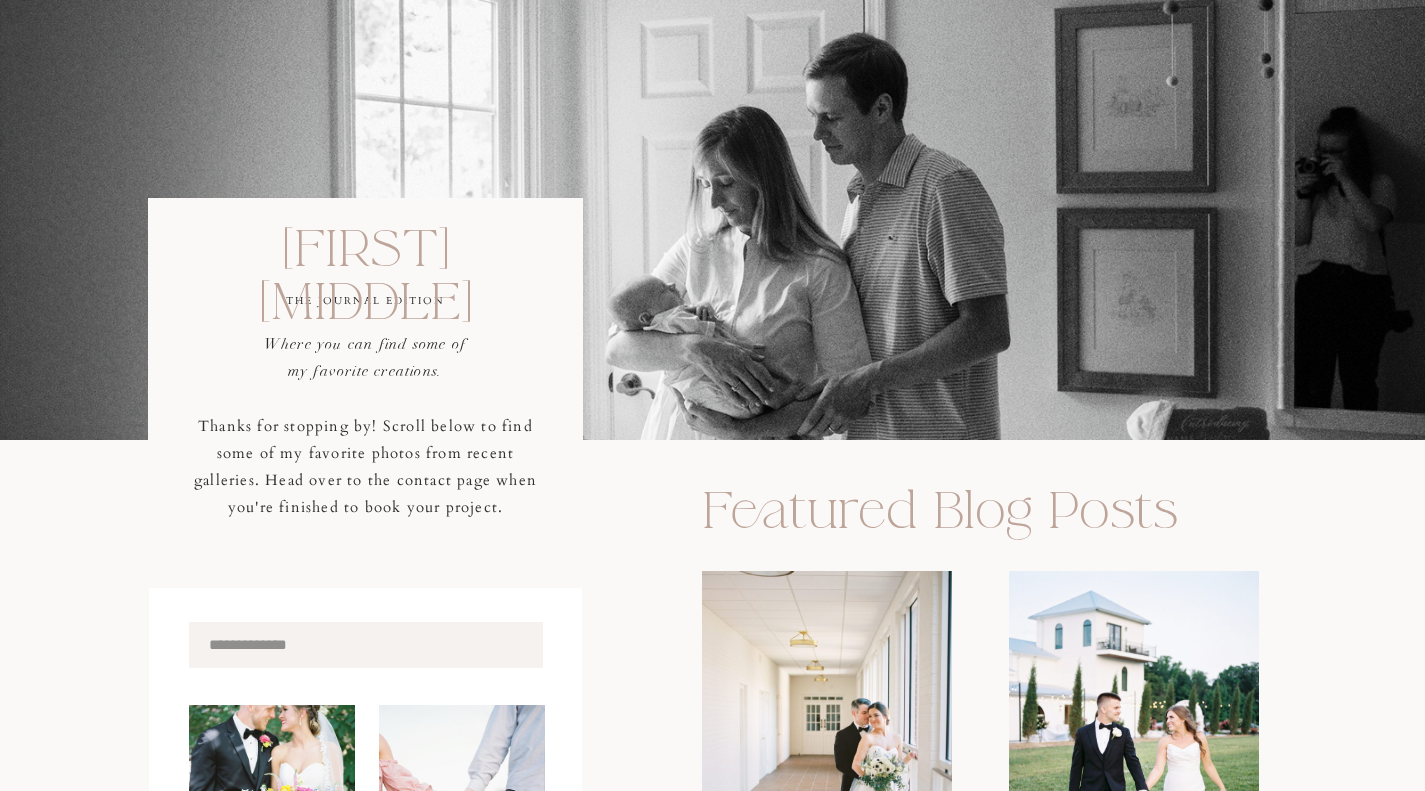 click at bounding box center (366, 645) 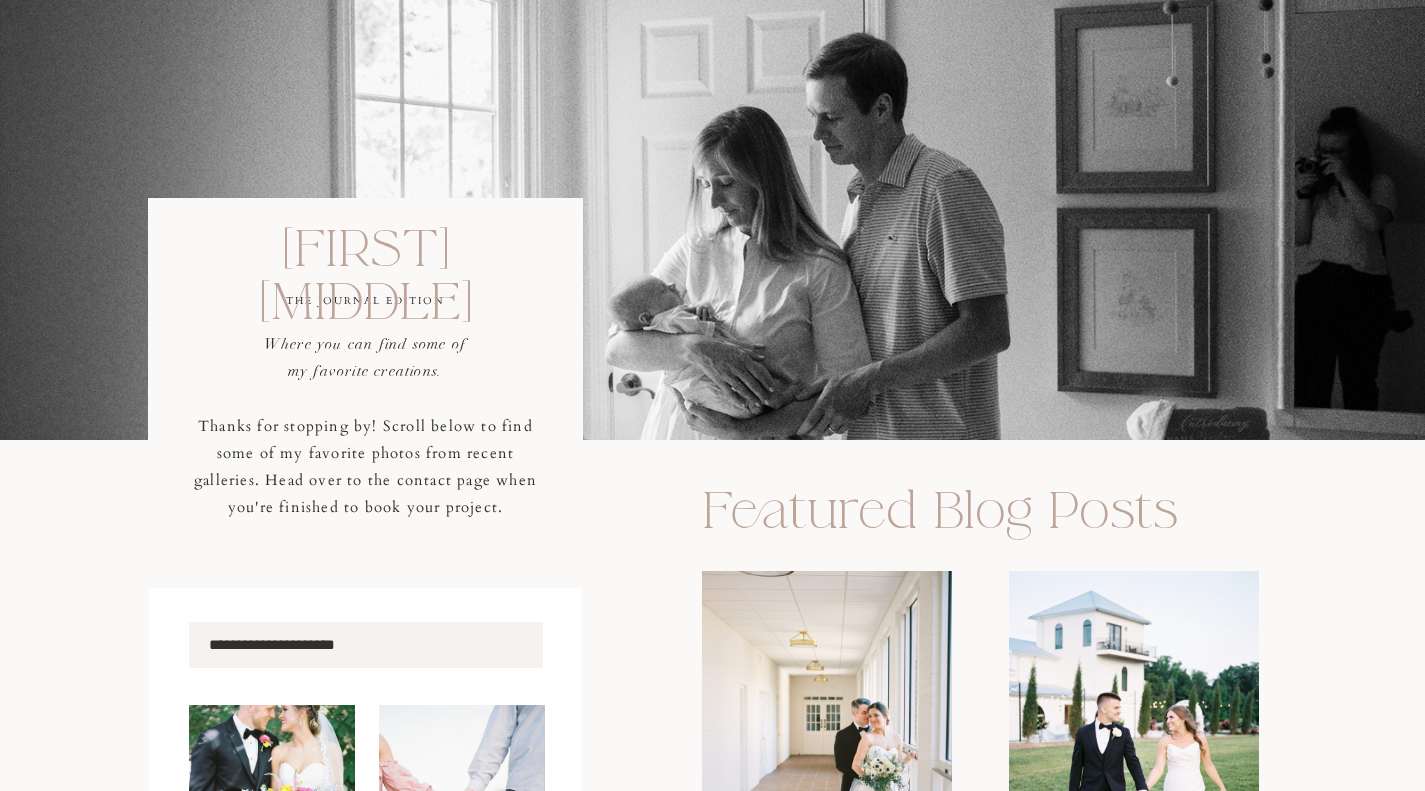 type on "**********" 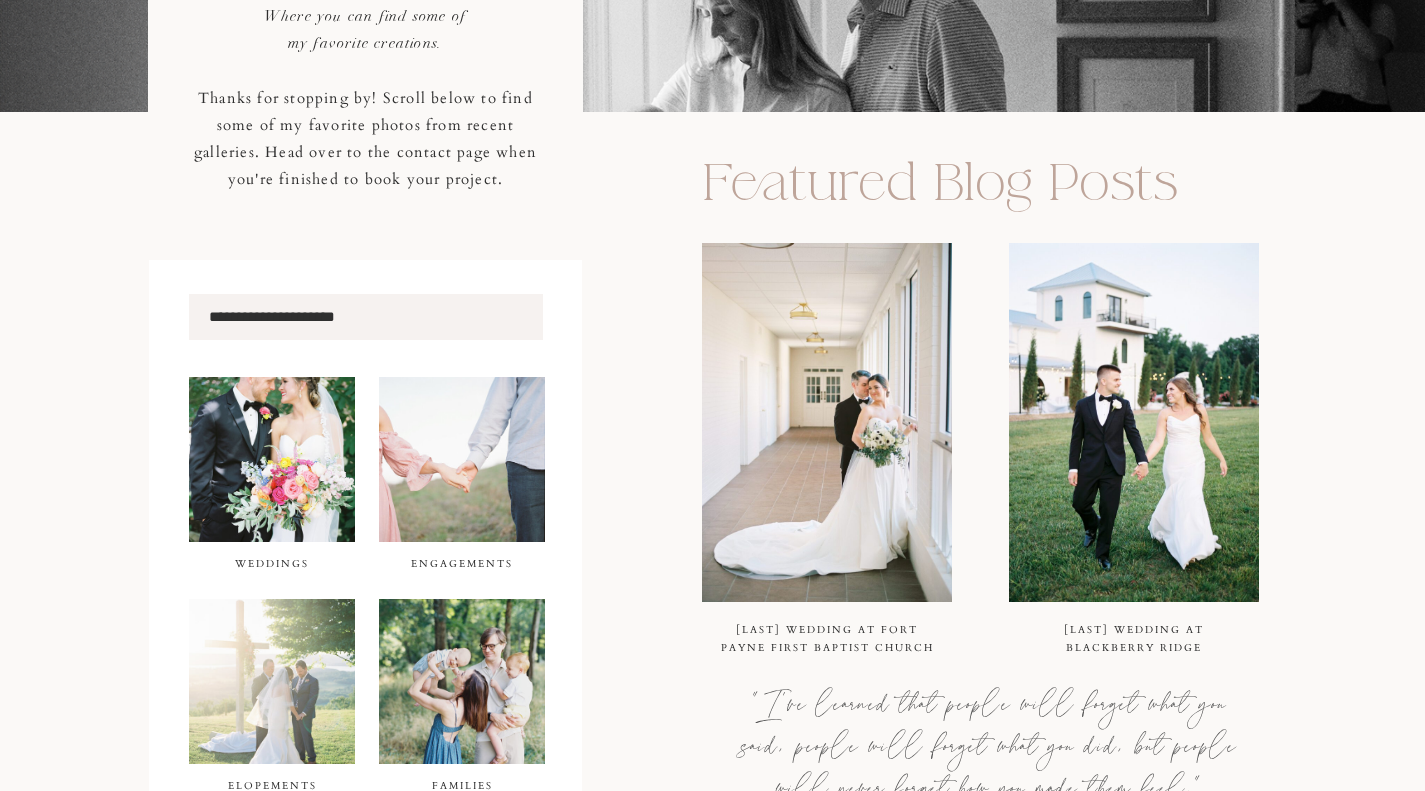 scroll, scrollTop: 671, scrollLeft: 0, axis: vertical 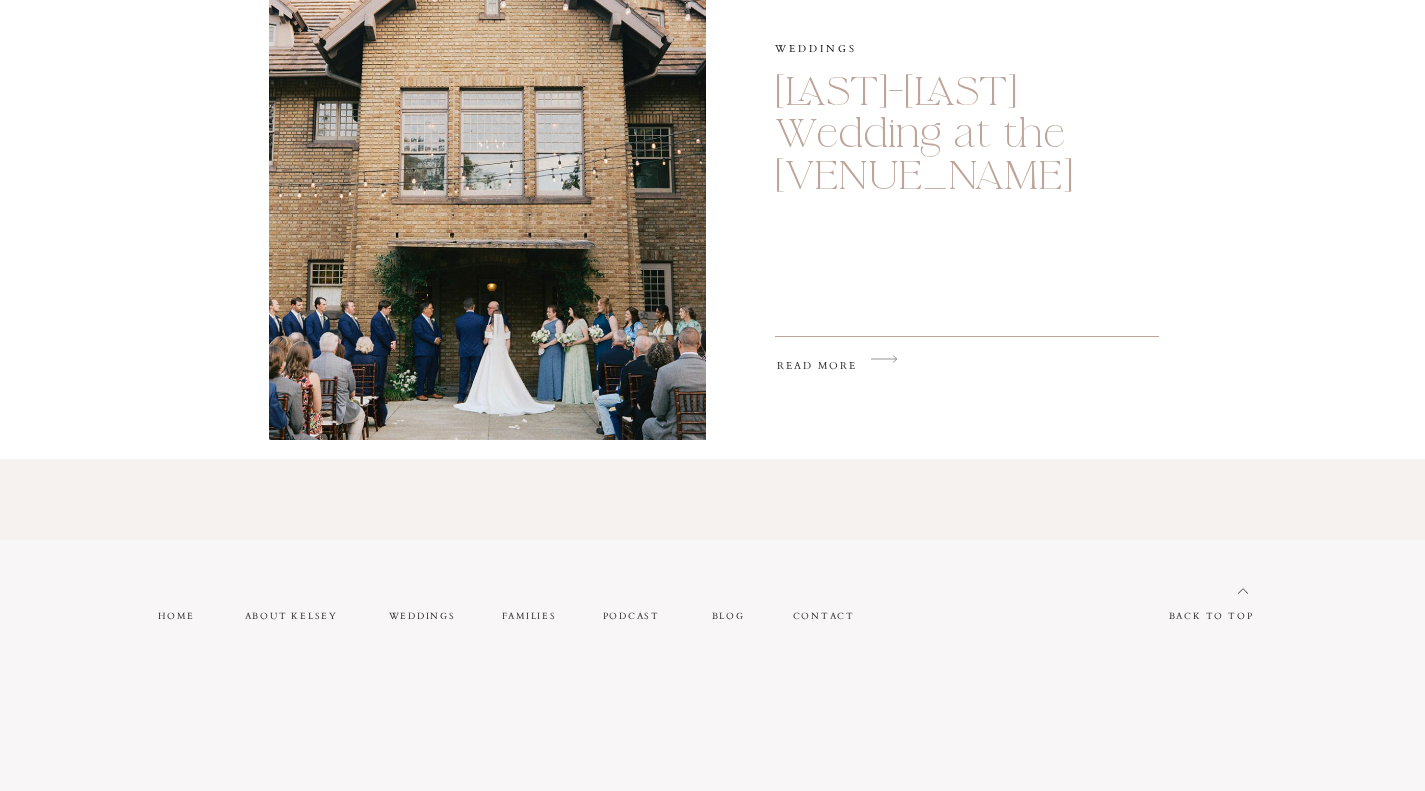 click on "read more" at bounding box center (841, 370) 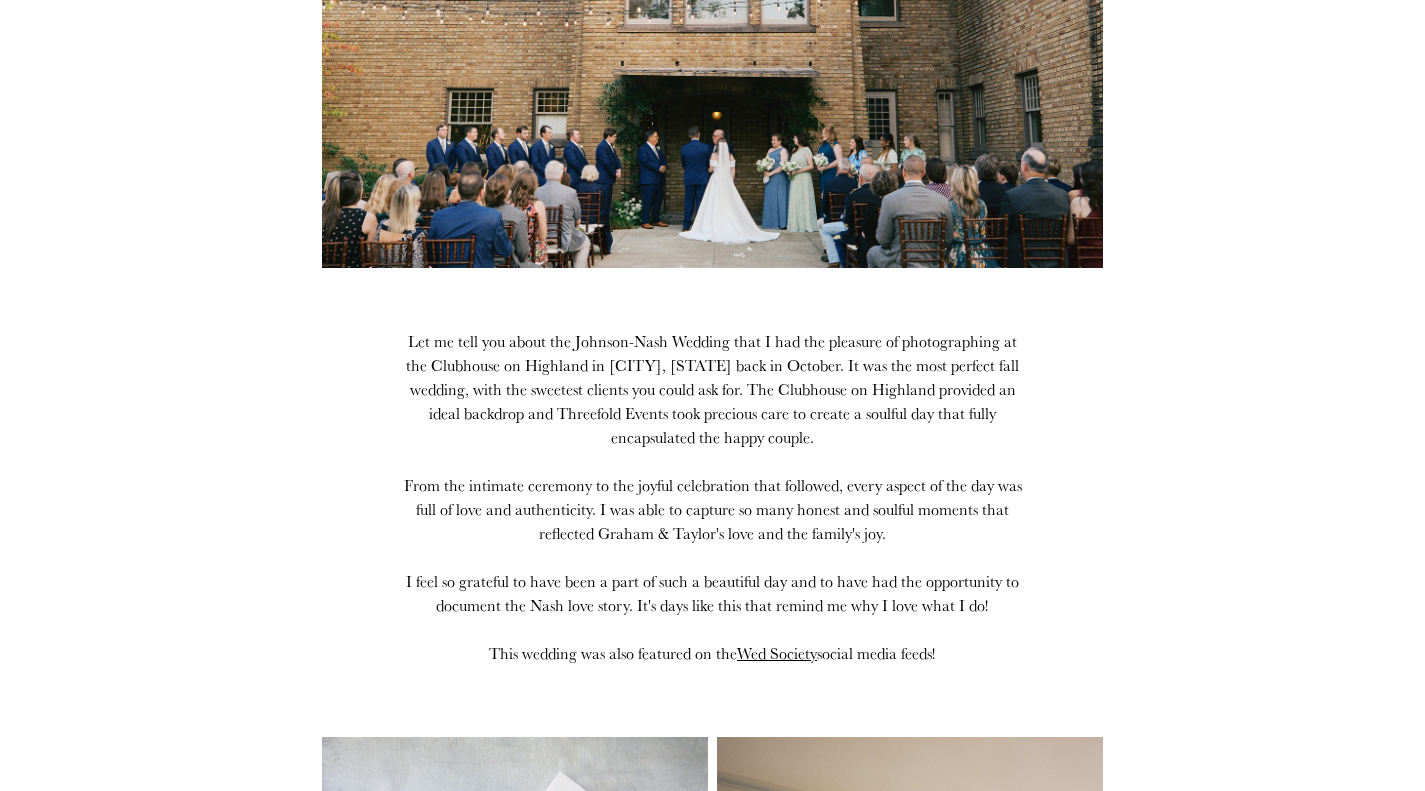 scroll, scrollTop: 514, scrollLeft: 0, axis: vertical 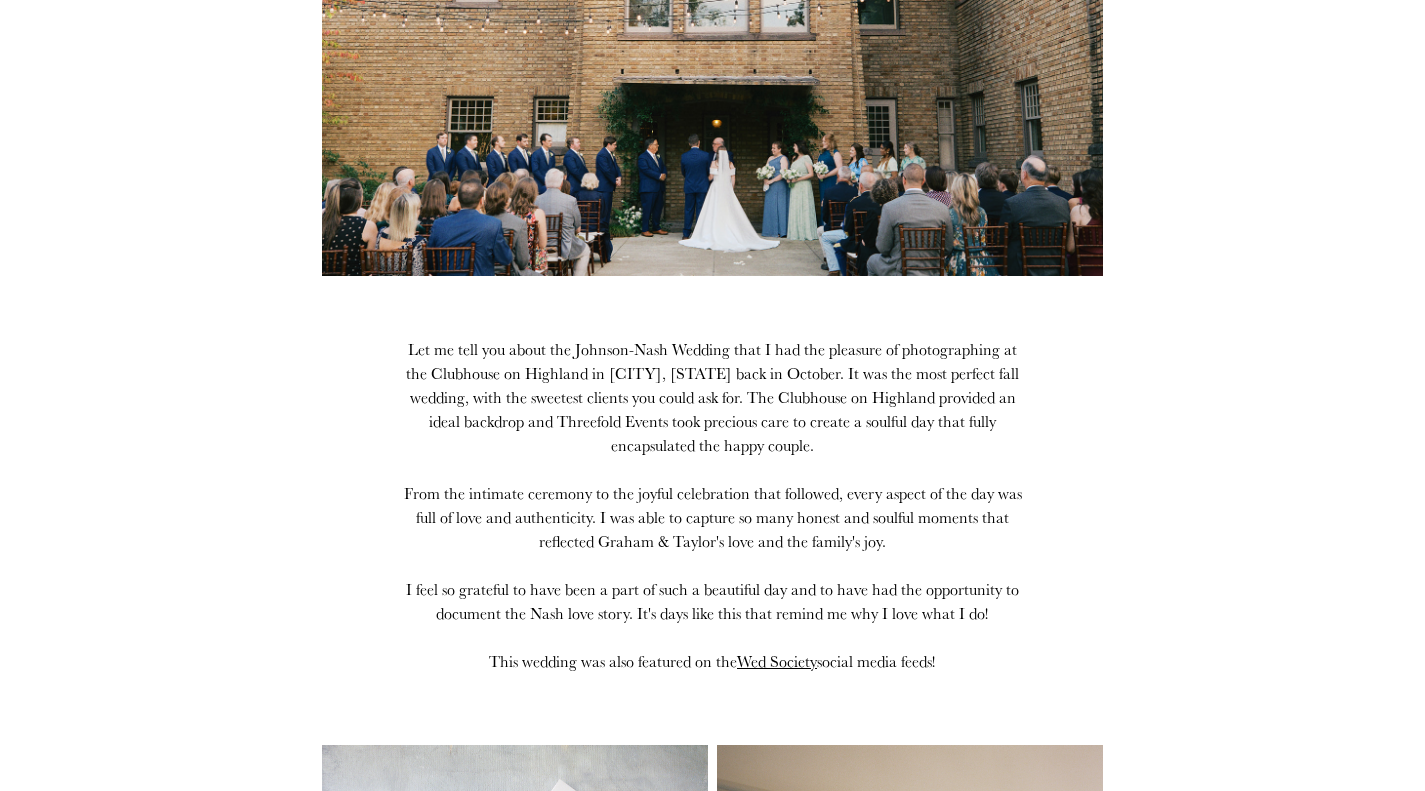 drag, startPoint x: 811, startPoint y: 376, endPoint x: 866, endPoint y: 376, distance: 55 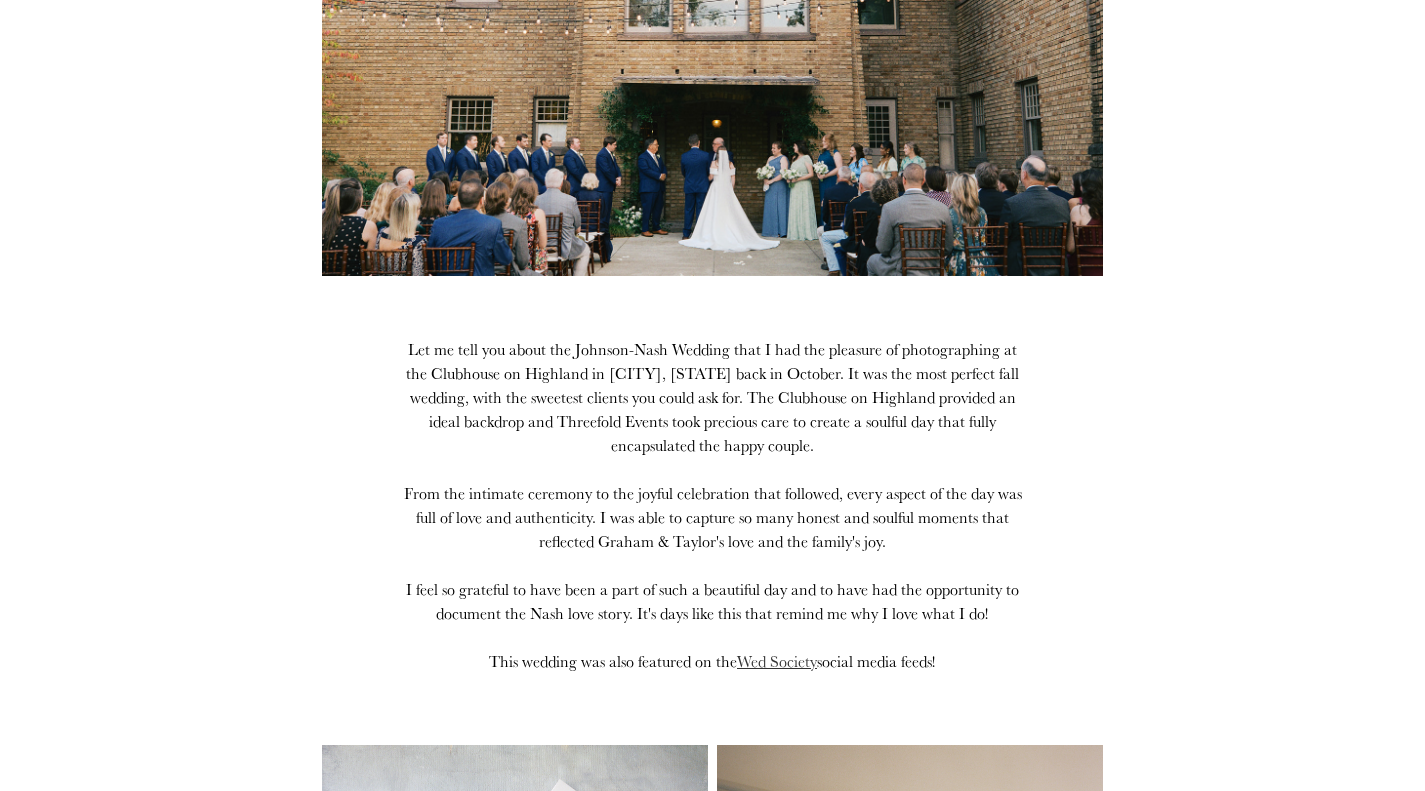 click on "Wed Society" at bounding box center (777, 661) 